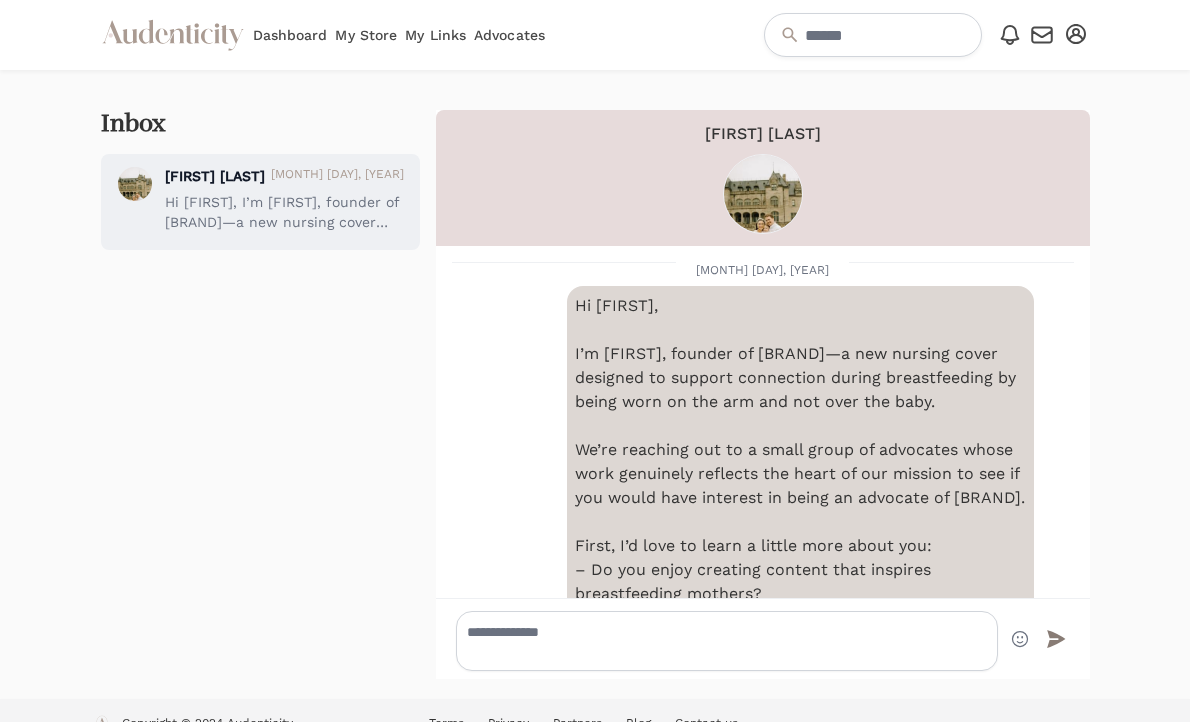 scroll, scrollTop: 0, scrollLeft: 0, axis: both 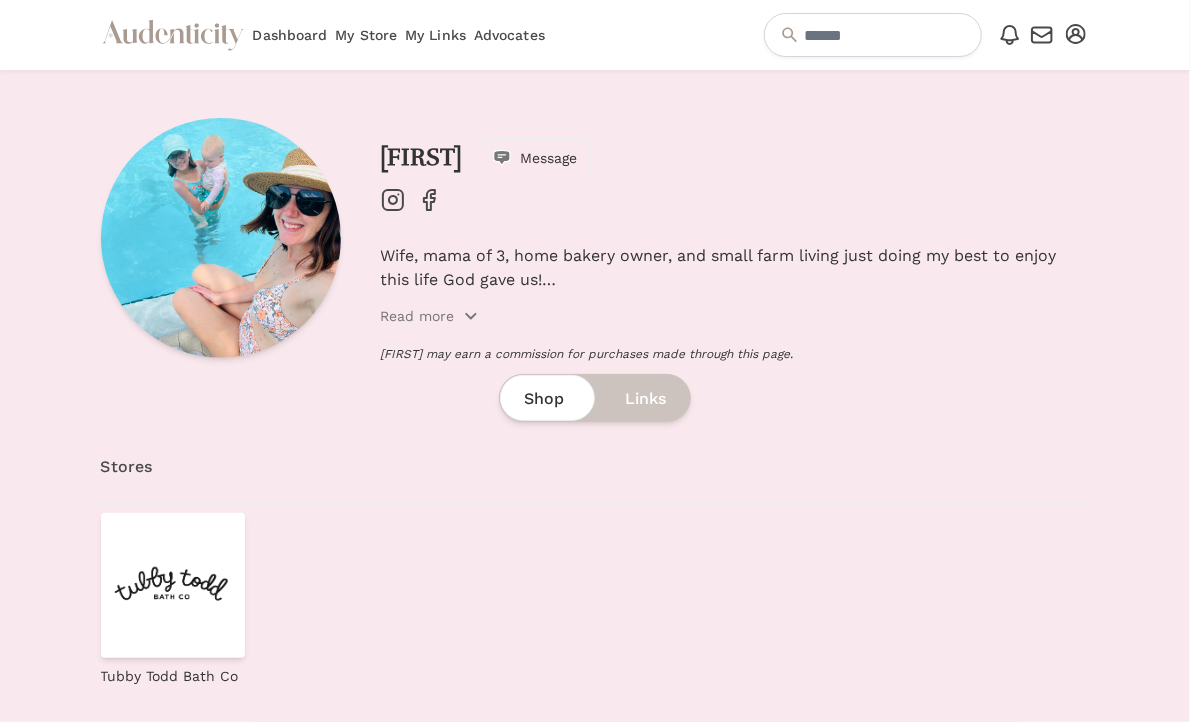 click at bounding box center (393, 200) 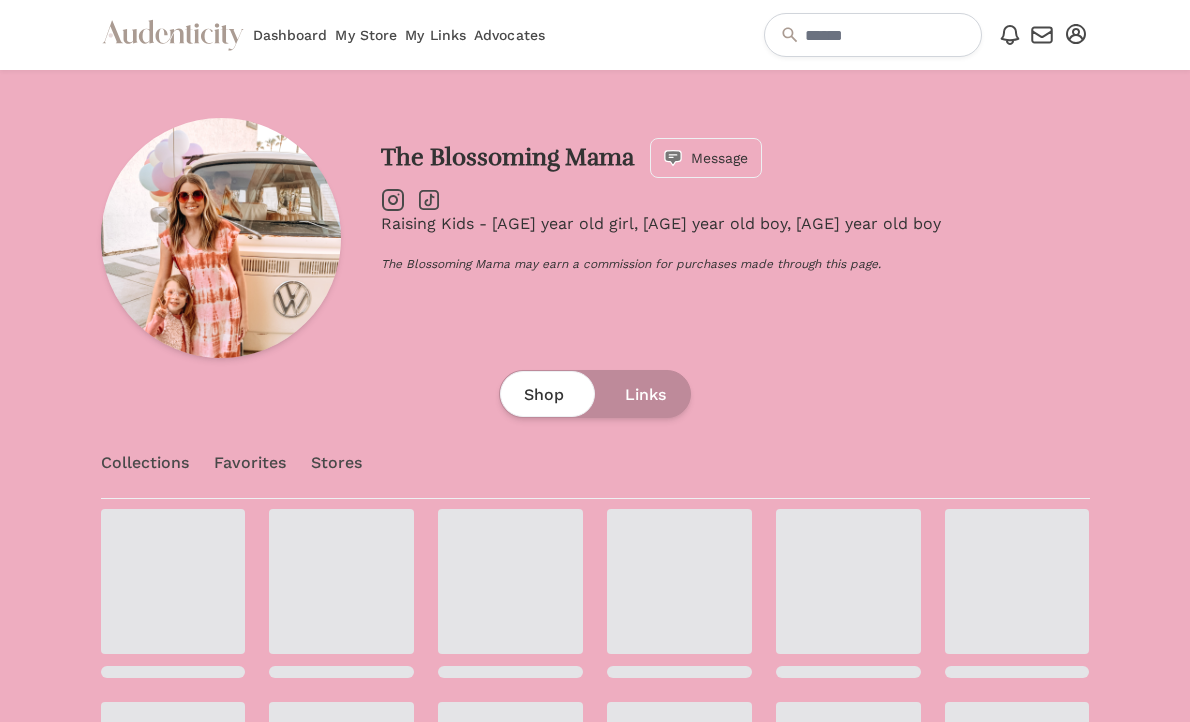 scroll, scrollTop: 0, scrollLeft: 0, axis: both 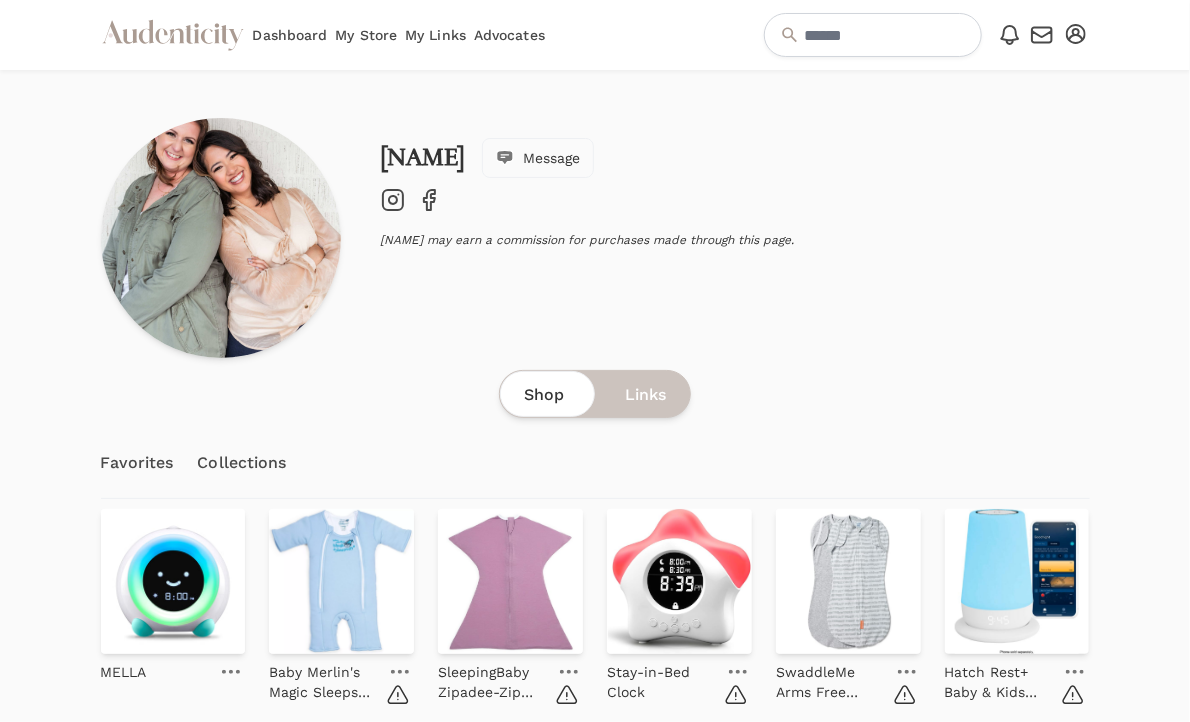 click on "Instagram" at bounding box center [393, 200] 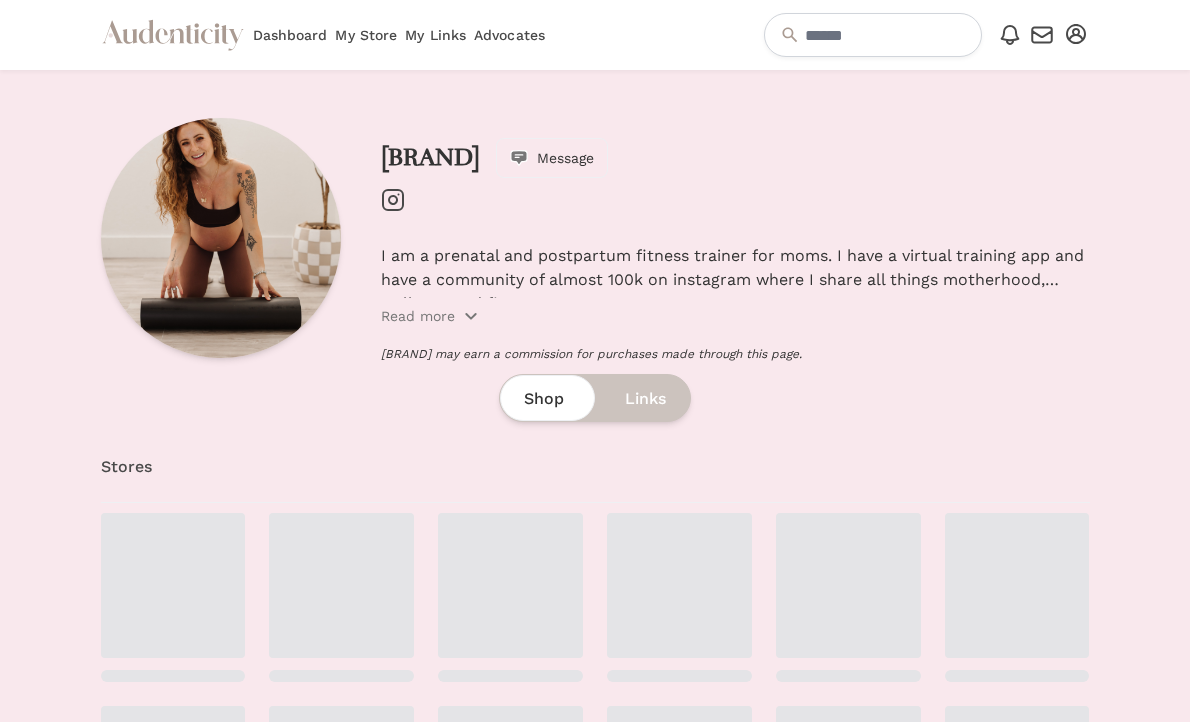 scroll, scrollTop: 0, scrollLeft: 0, axis: both 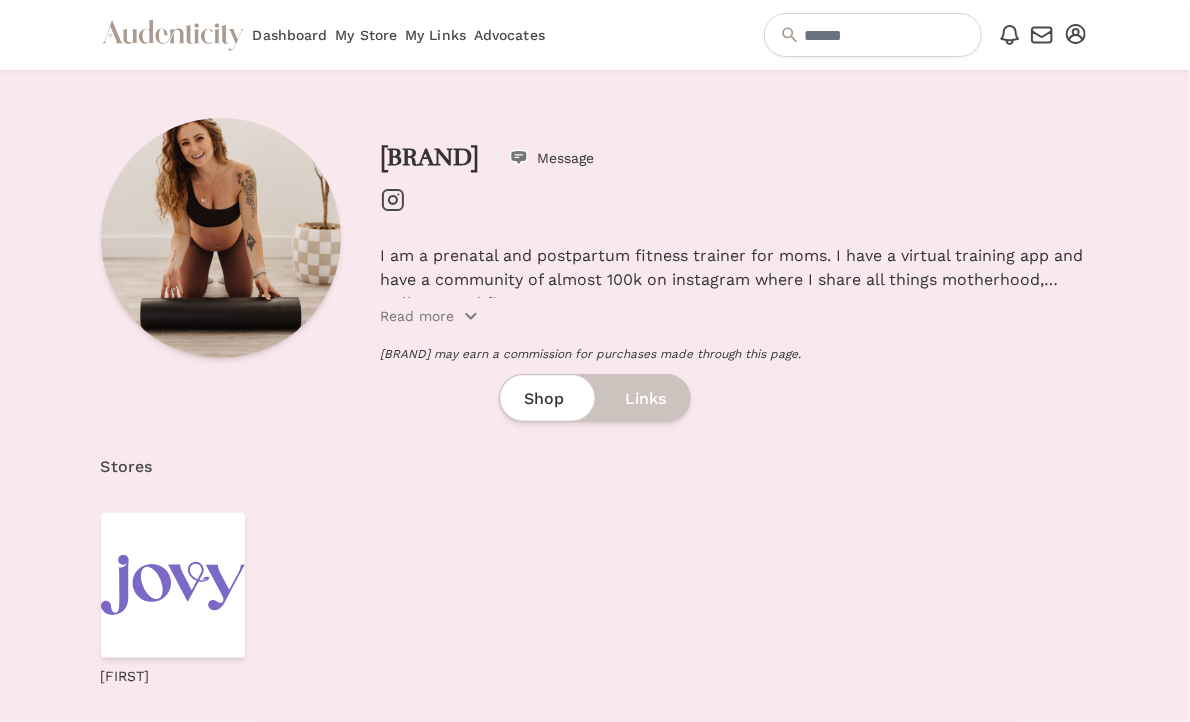 click on "Instagram" at bounding box center (393, 200) 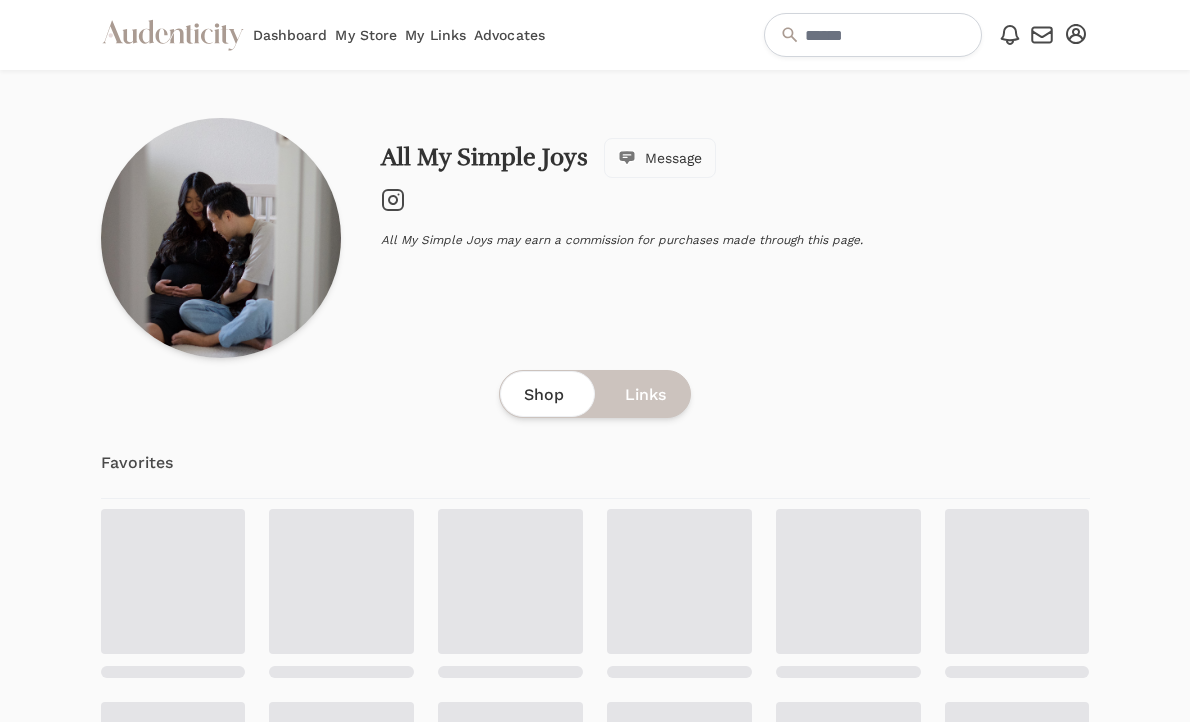 scroll, scrollTop: 0, scrollLeft: 0, axis: both 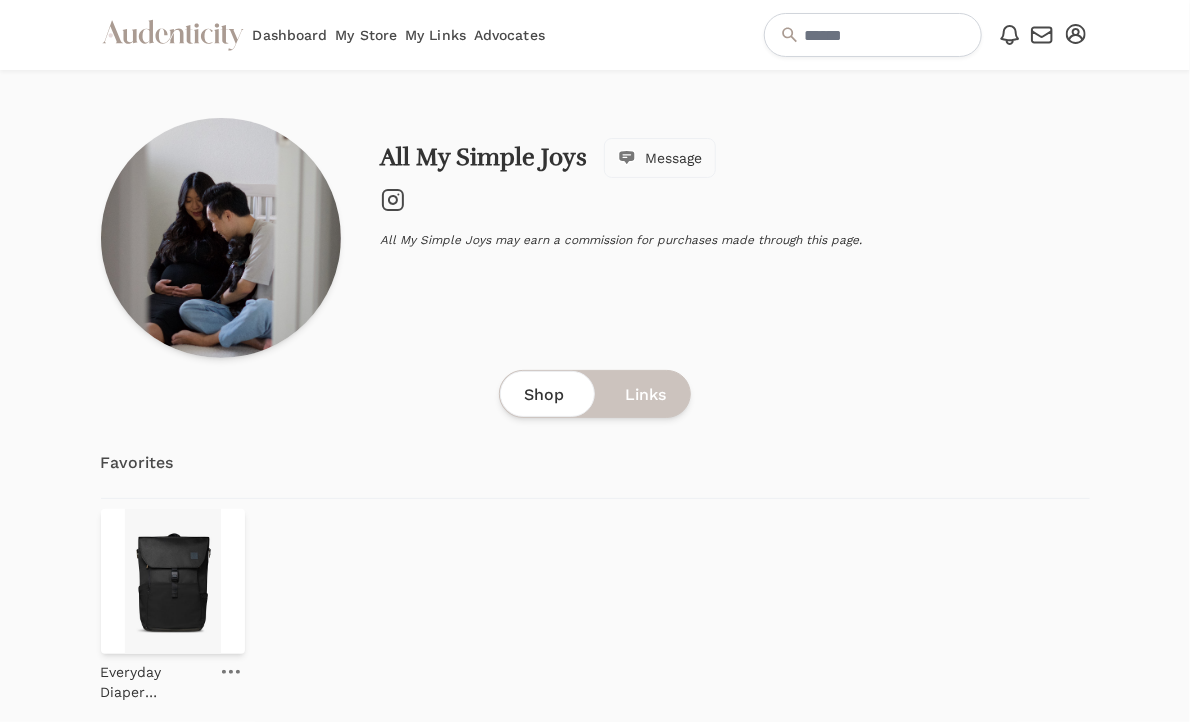 click on "Instagram" at bounding box center (393, 200) 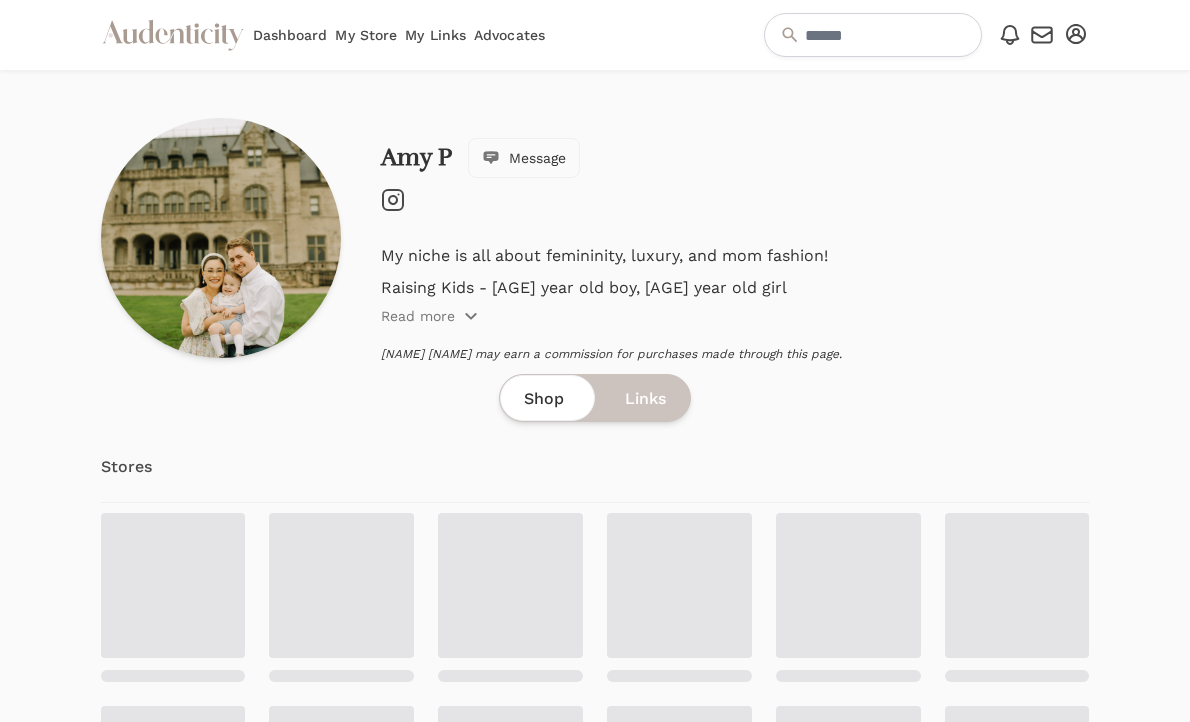 scroll, scrollTop: 0, scrollLeft: 0, axis: both 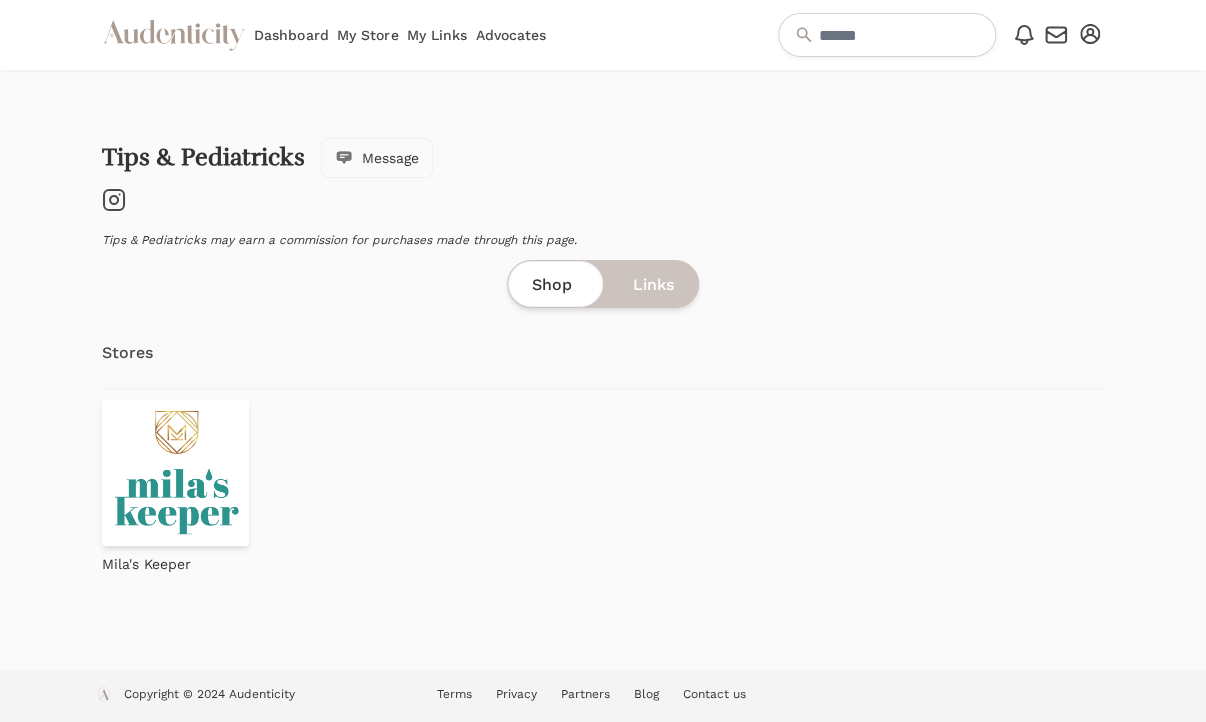 click on "Tips & Pediatricks
Message
Instagram
Tips & Pediatricks may earn a commission for purchases made through this page." at bounding box center (603, 193) 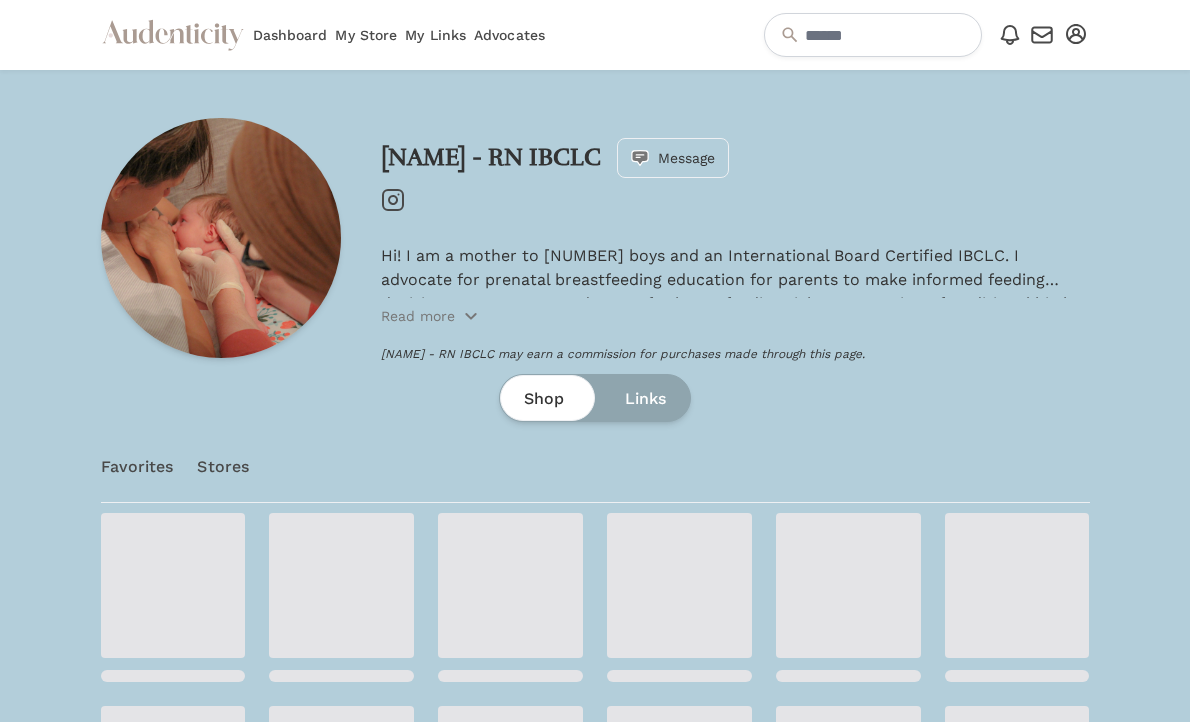 scroll, scrollTop: 0, scrollLeft: 0, axis: both 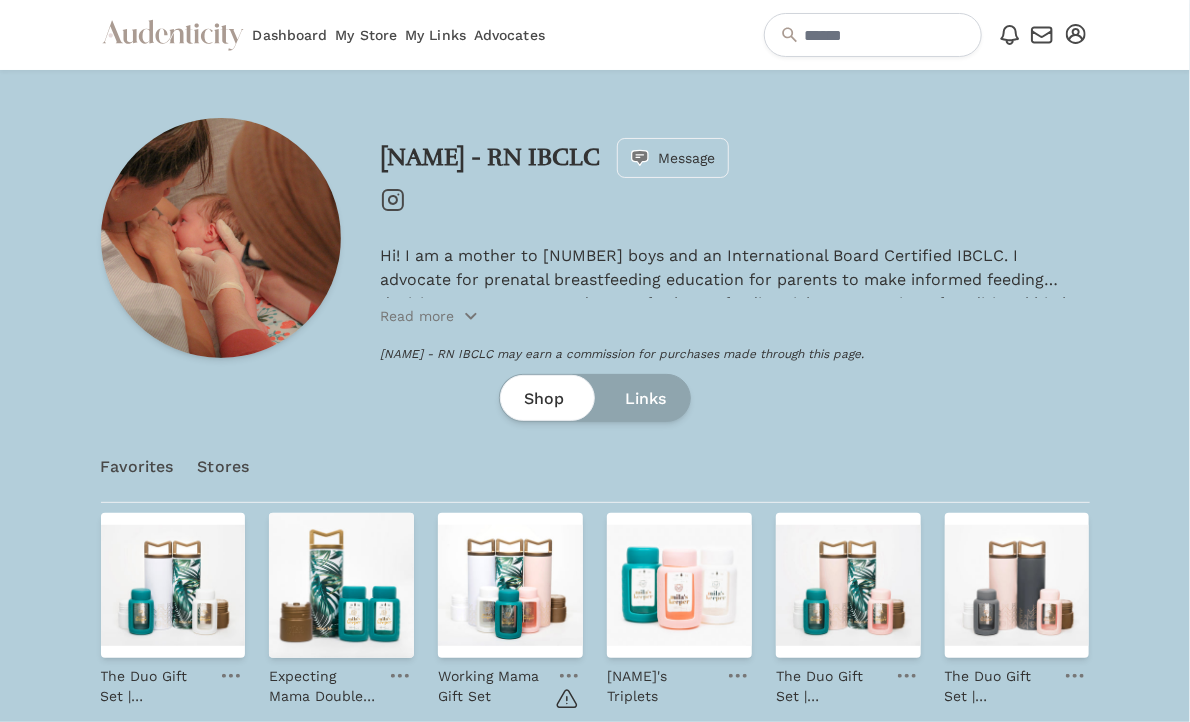 click on "Instagram" at bounding box center (393, 200) 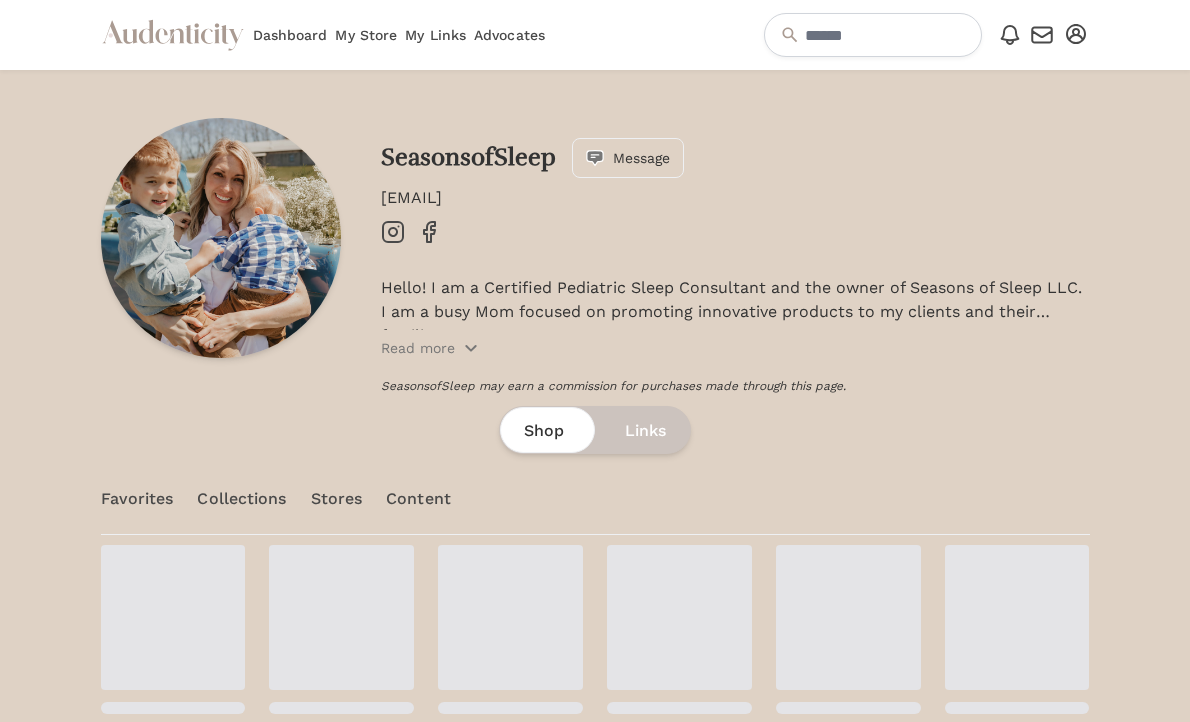 scroll, scrollTop: 0, scrollLeft: 0, axis: both 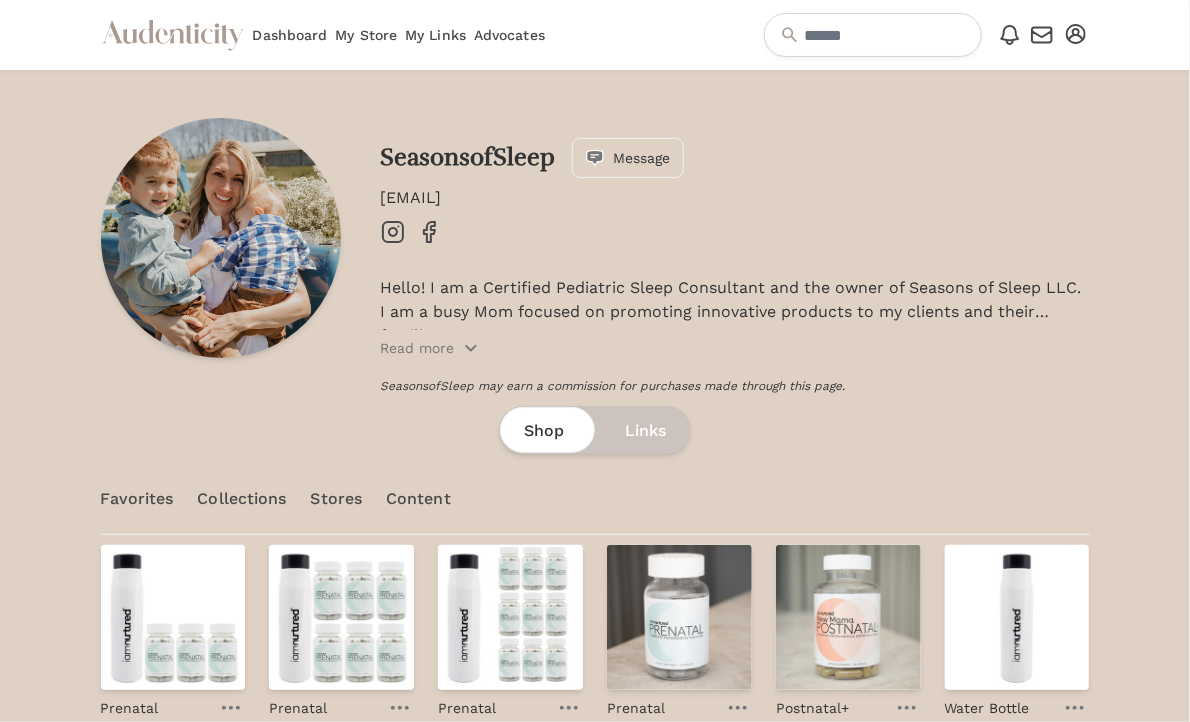 click at bounding box center [393, 232] 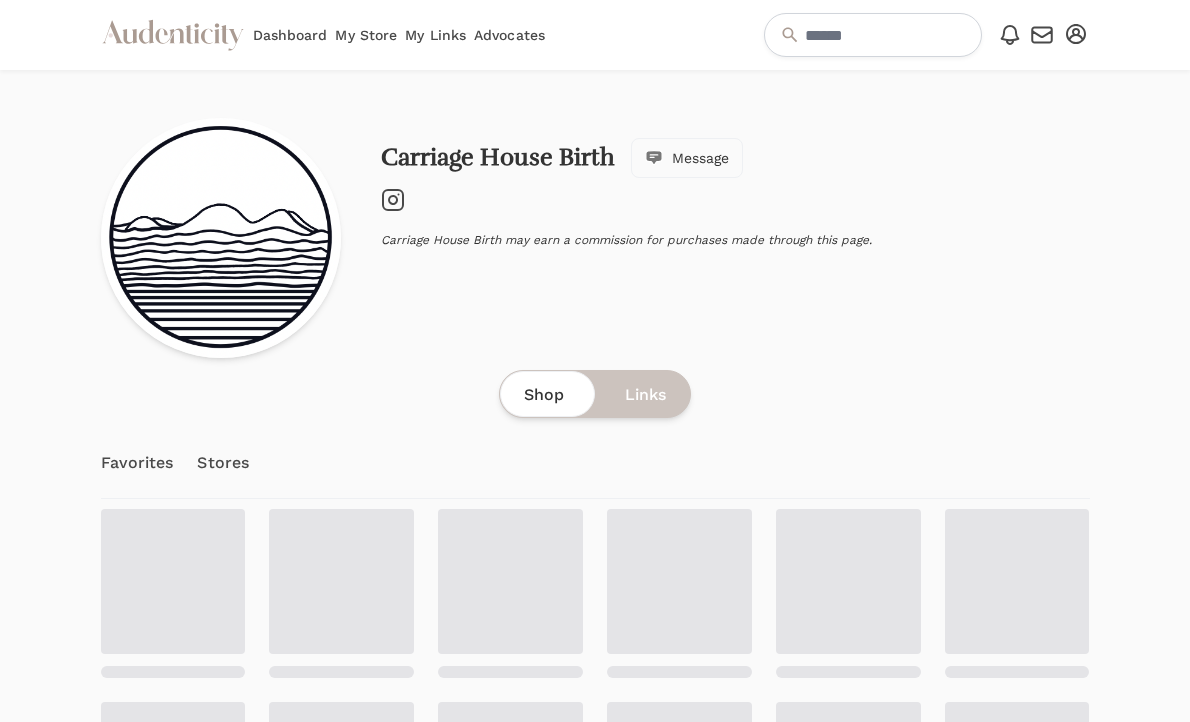 scroll, scrollTop: 0, scrollLeft: 0, axis: both 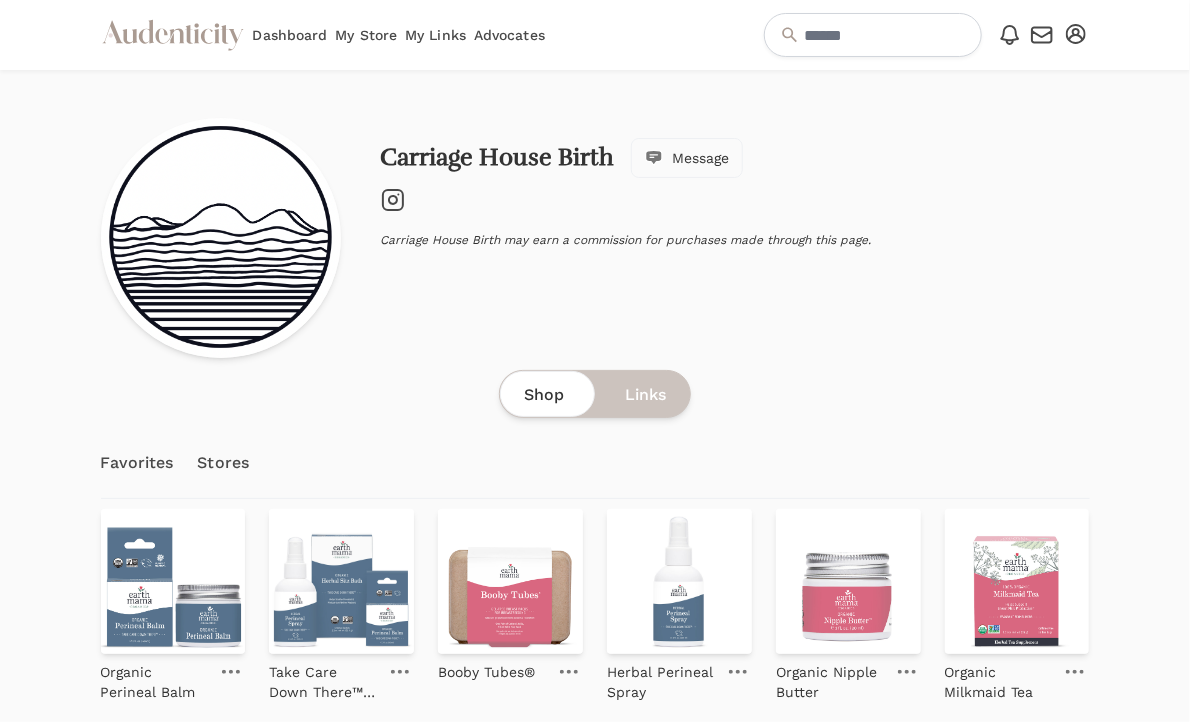 click on "Instagram" at bounding box center (393, 200) 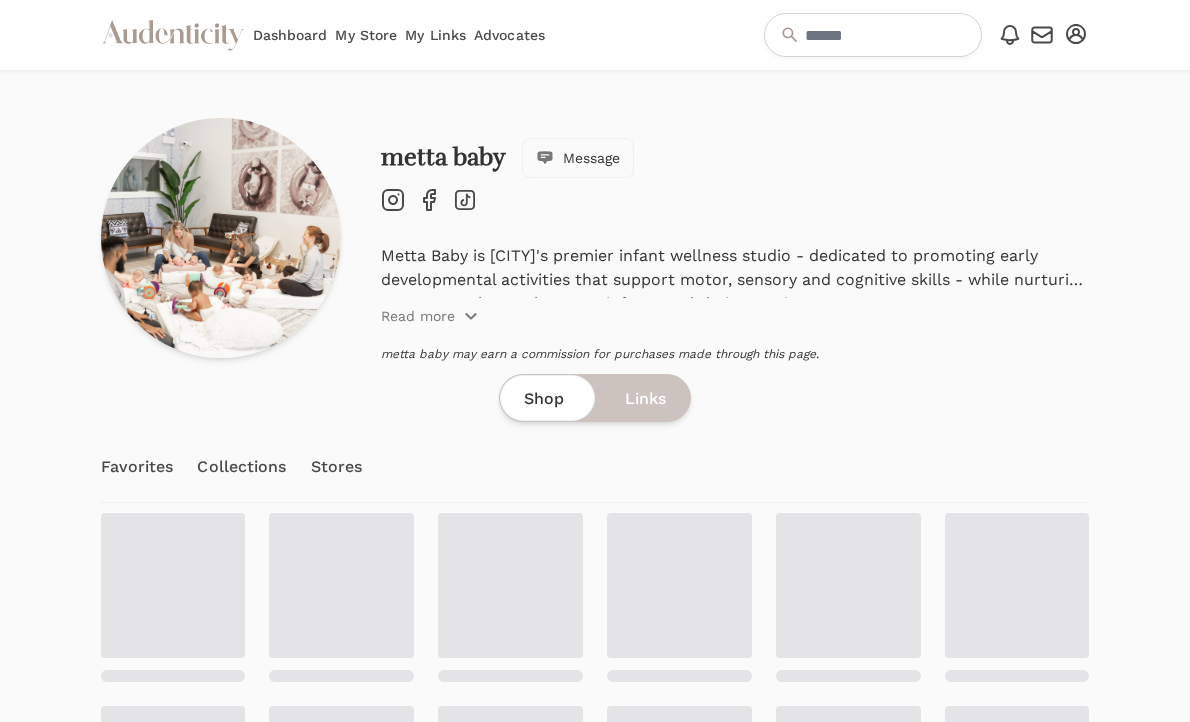 scroll, scrollTop: 0, scrollLeft: 0, axis: both 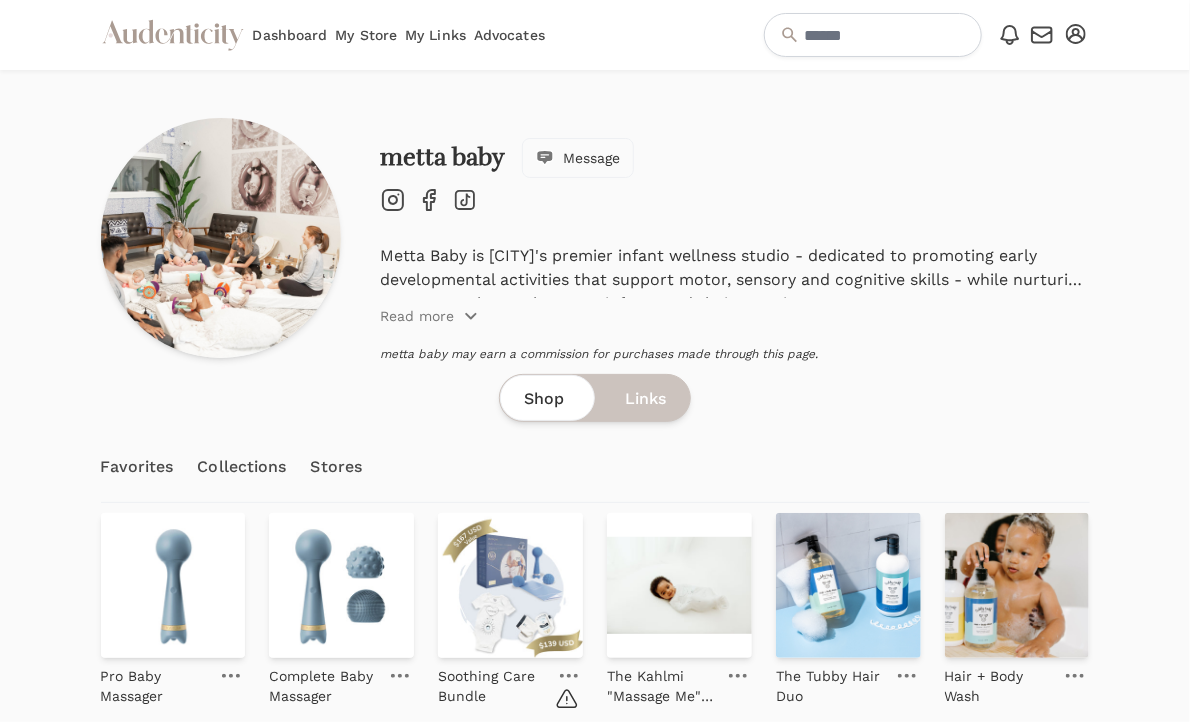 click on "Instagram" at bounding box center (393, 200) 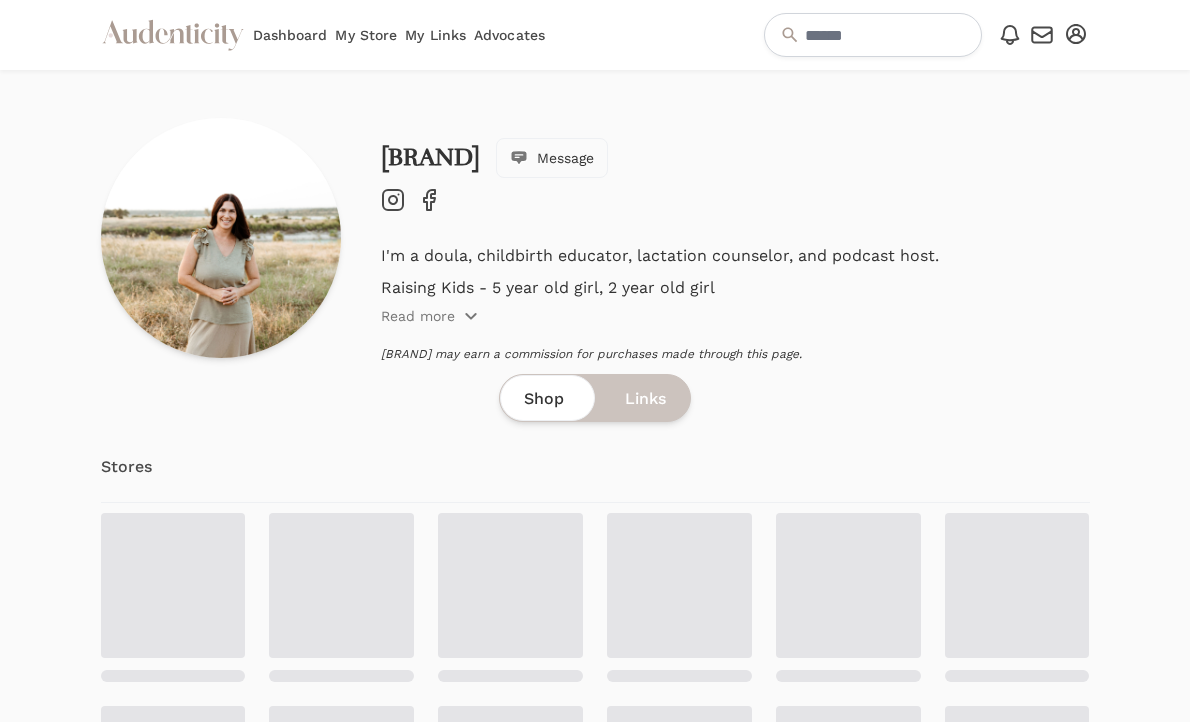 scroll, scrollTop: 0, scrollLeft: 0, axis: both 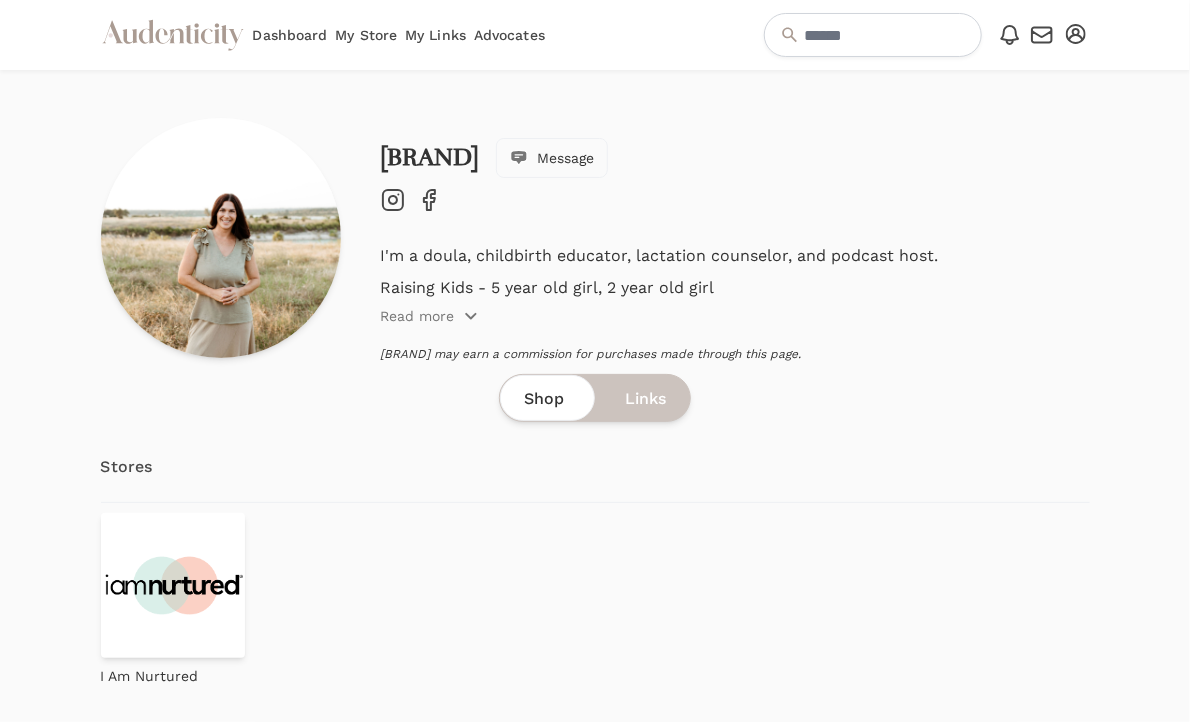 click on "Instagram" at bounding box center (393, 200) 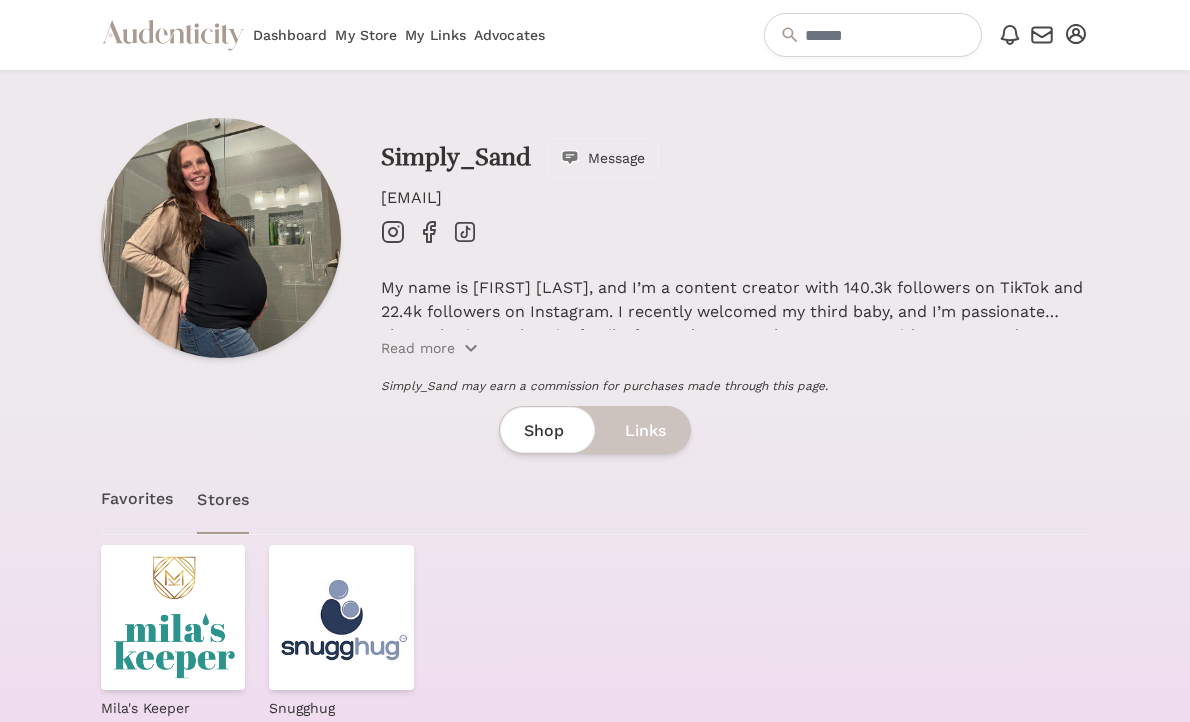 scroll, scrollTop: 0, scrollLeft: 0, axis: both 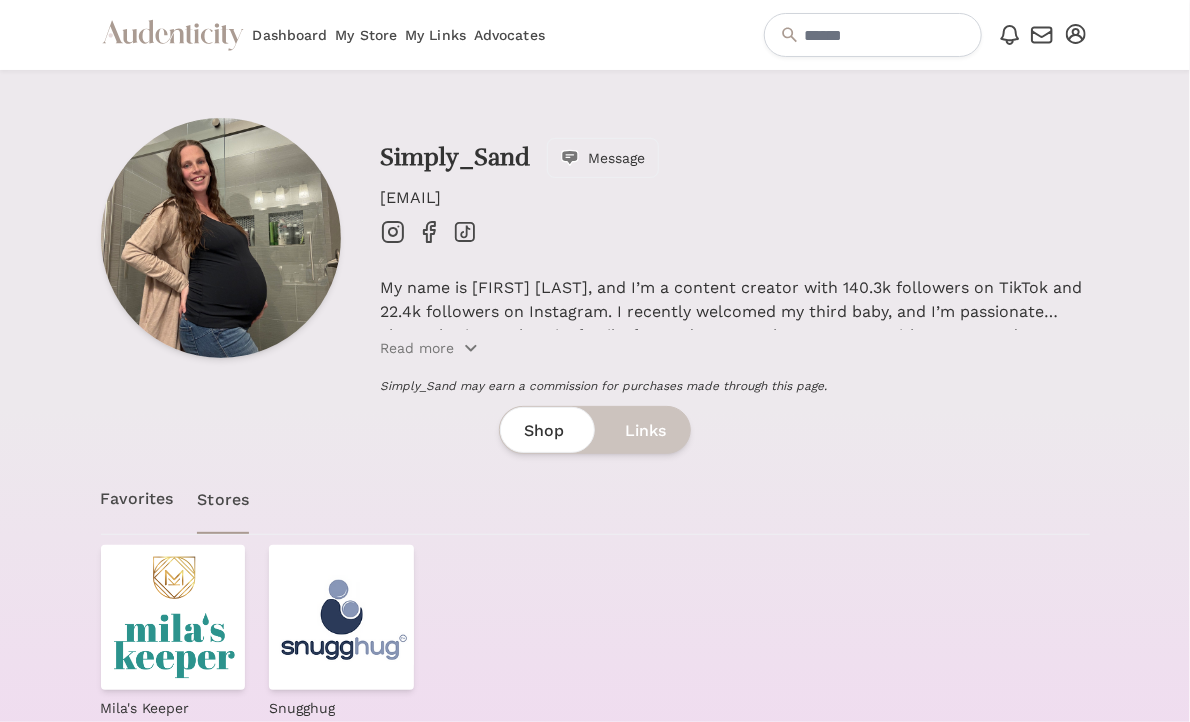 click on "Instagram" at bounding box center [393, 232] 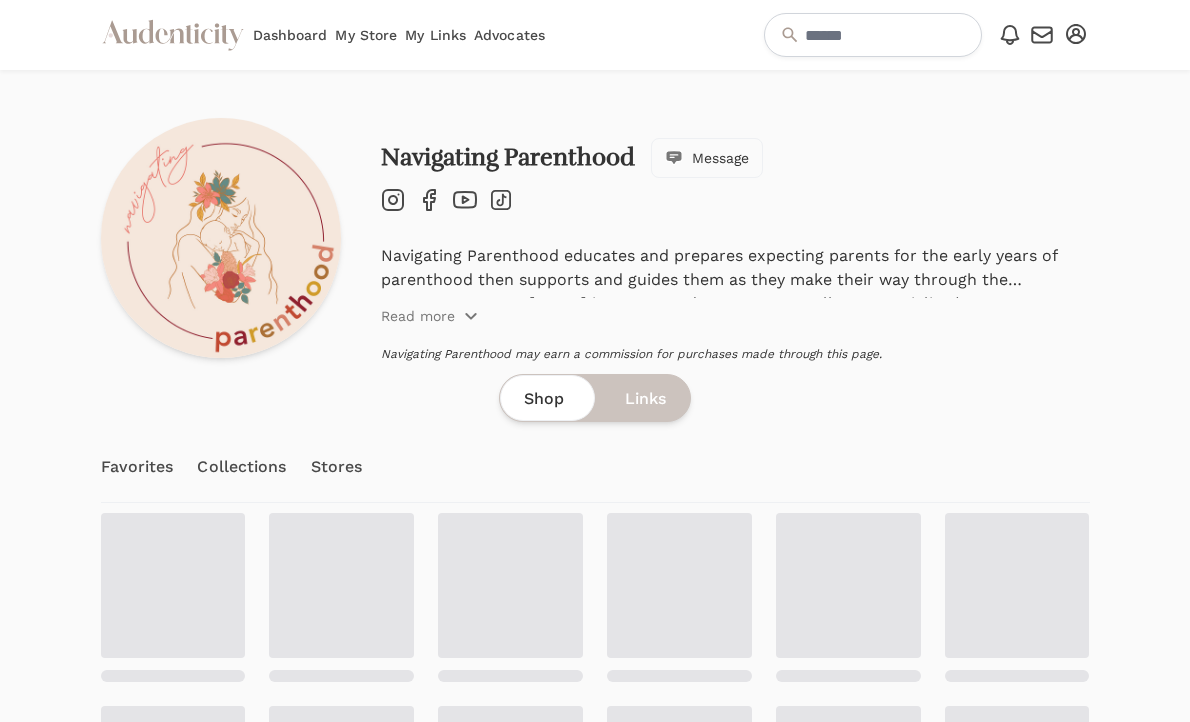 scroll, scrollTop: 0, scrollLeft: 0, axis: both 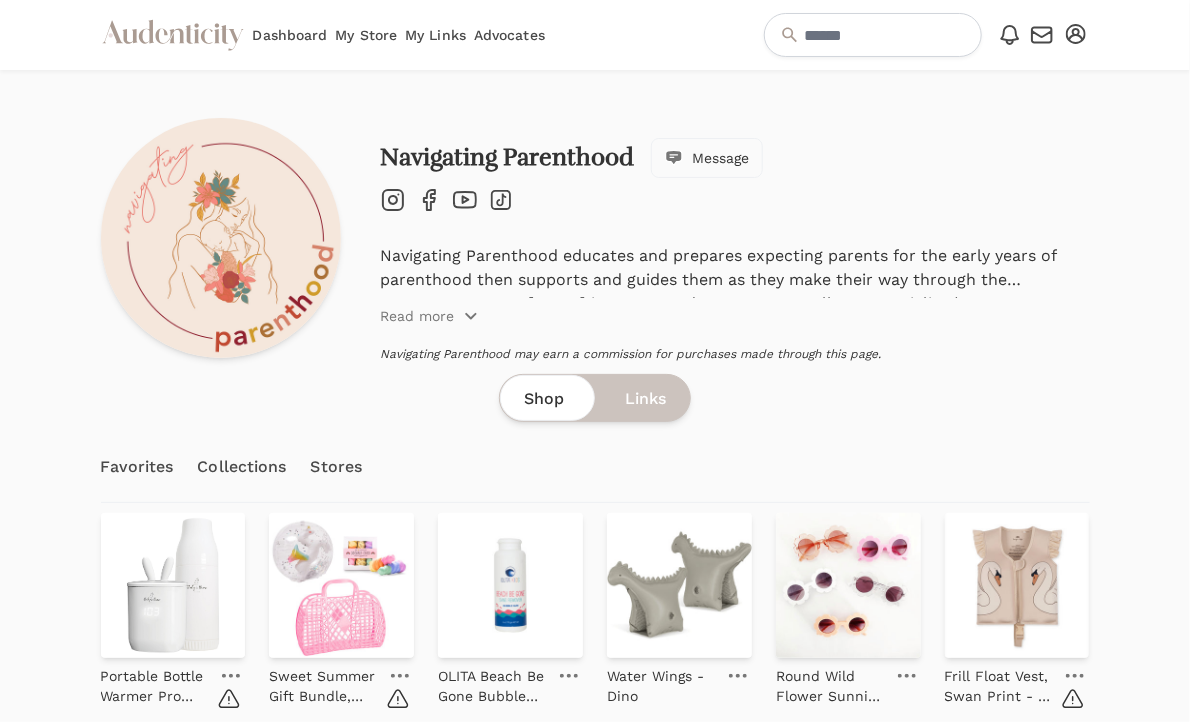 click on "Instagram" at bounding box center (393, 200) 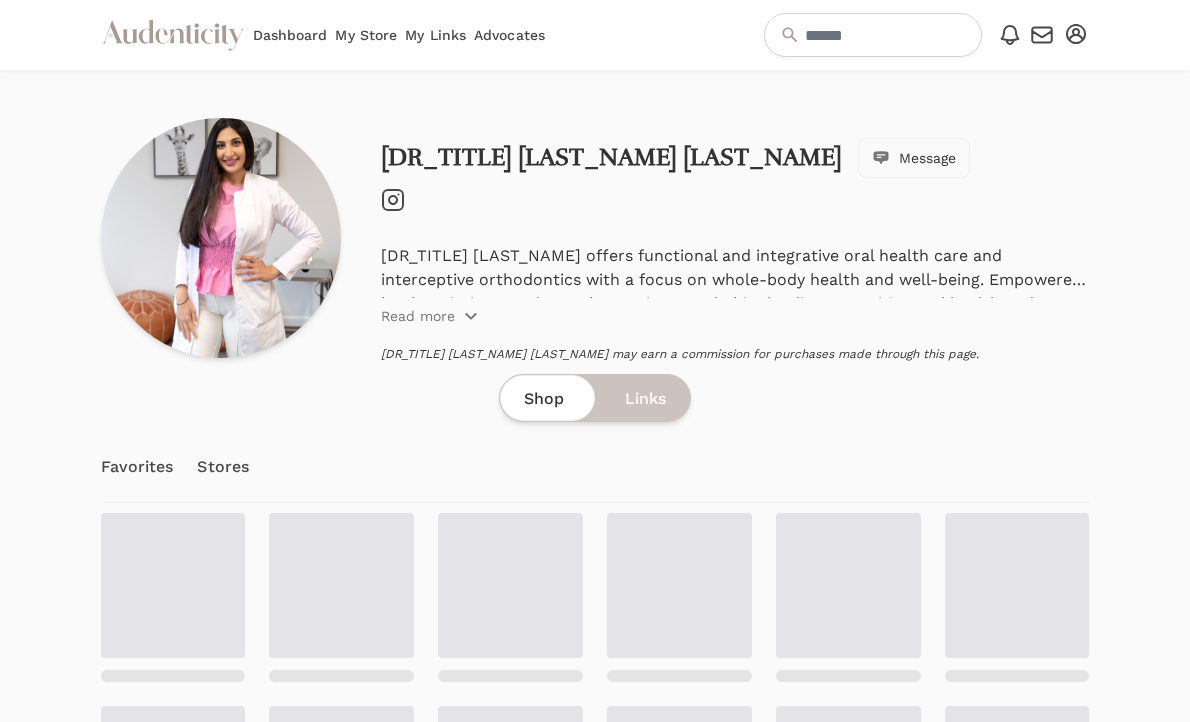 scroll, scrollTop: 0, scrollLeft: 0, axis: both 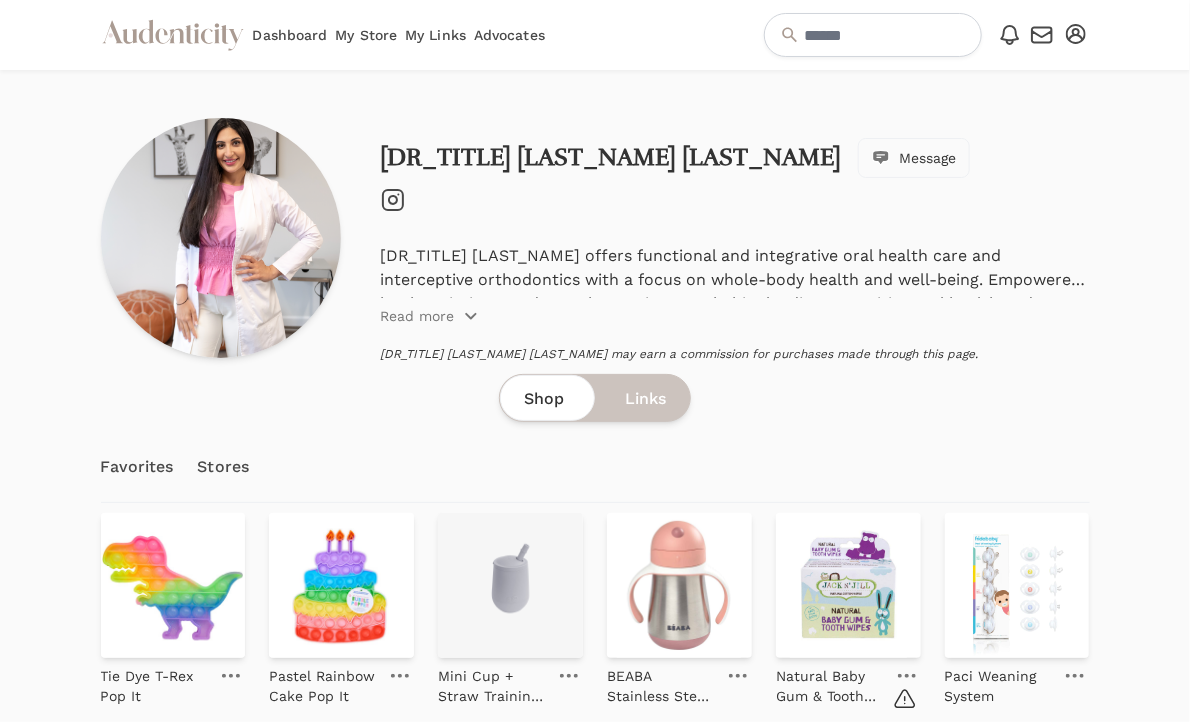 click on "Instagram" at bounding box center [393, 200] 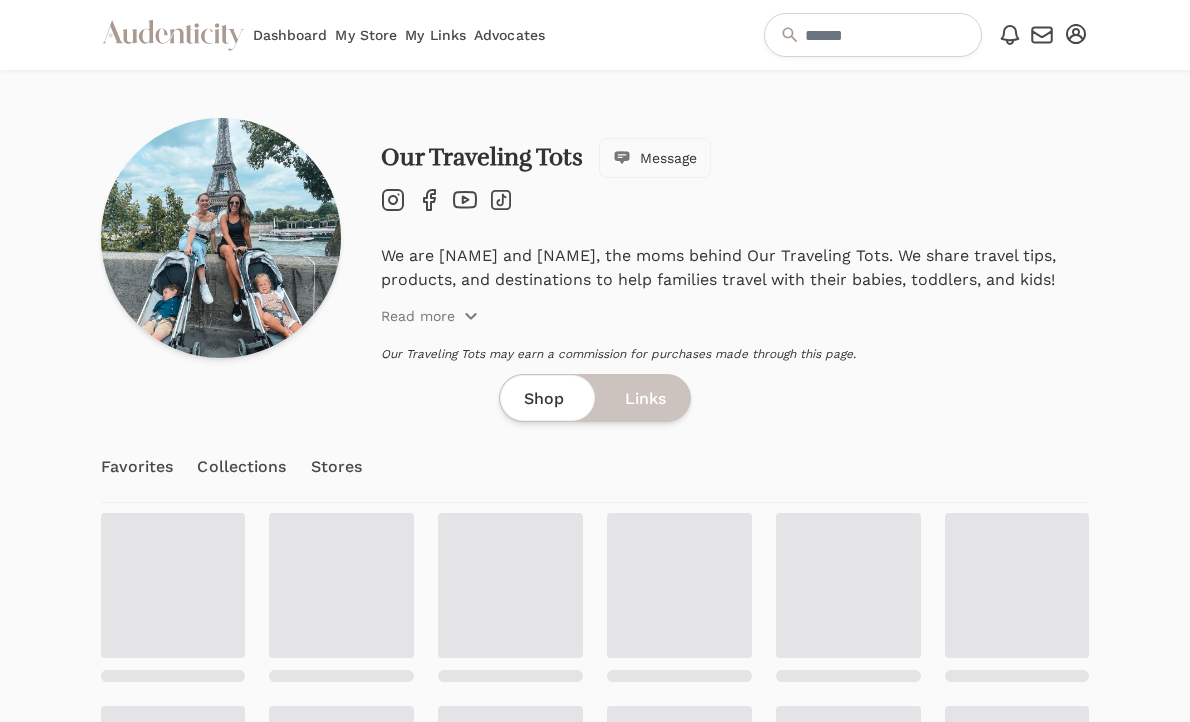 scroll, scrollTop: 0, scrollLeft: 0, axis: both 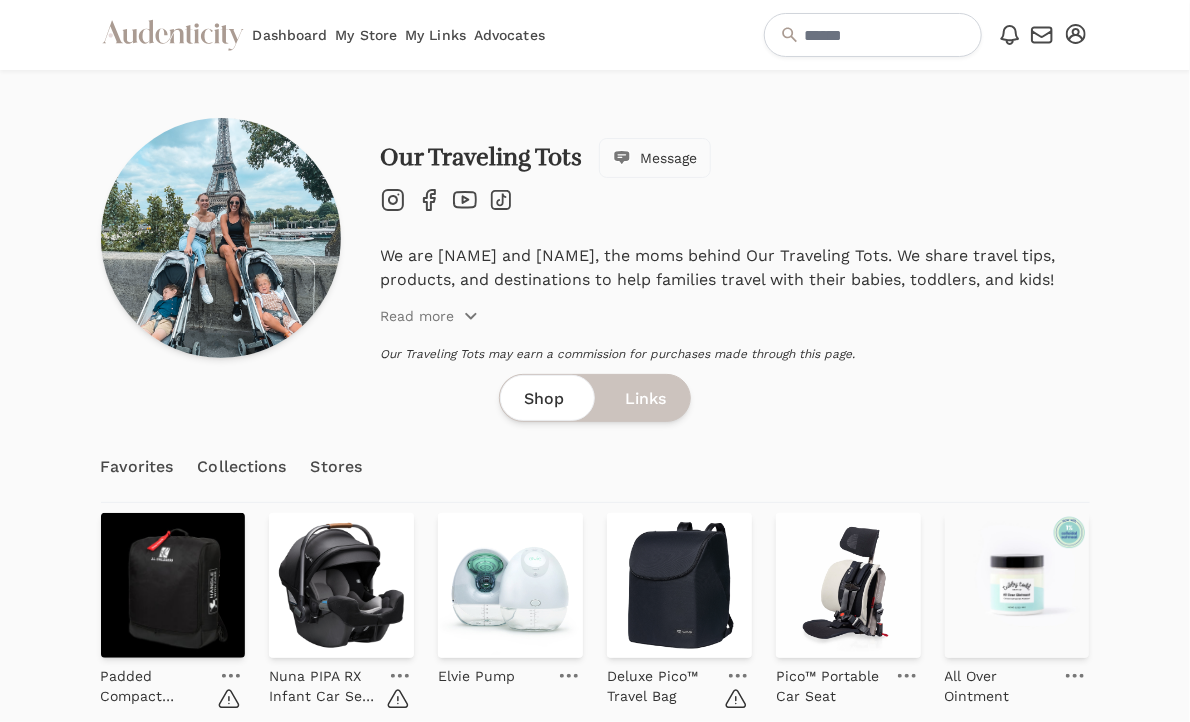 click on "Instagram" at bounding box center [393, 200] 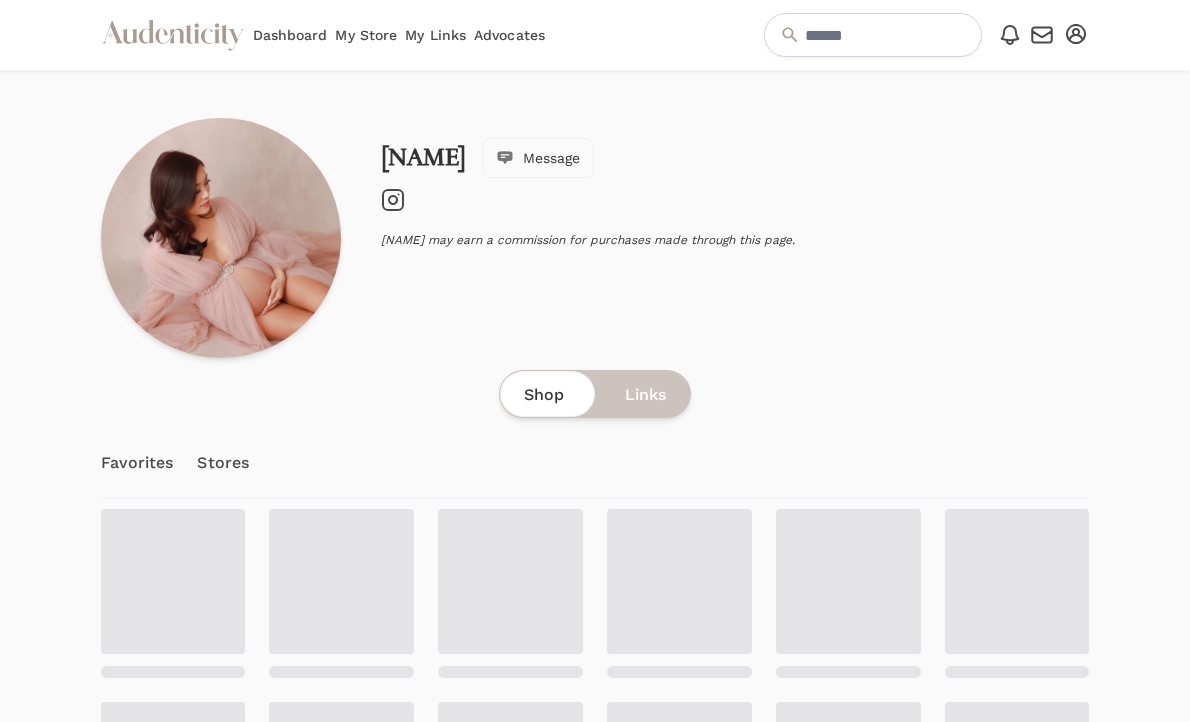 scroll, scrollTop: 0, scrollLeft: 0, axis: both 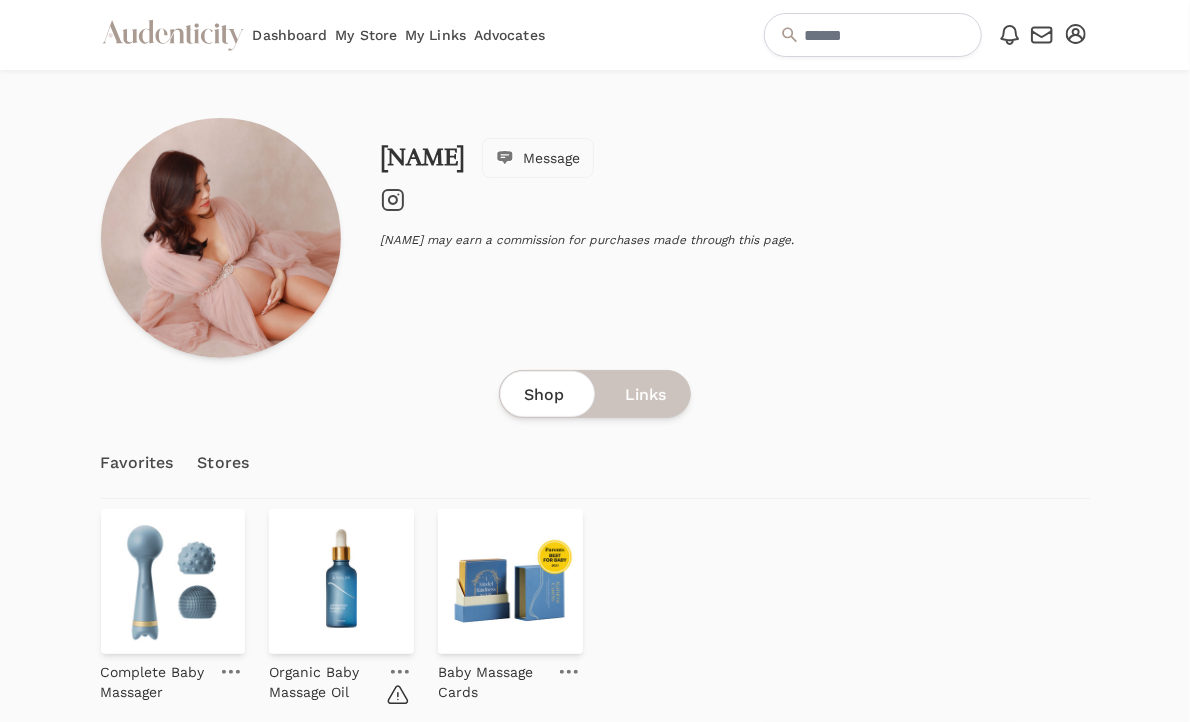 click at bounding box center (393, 200) 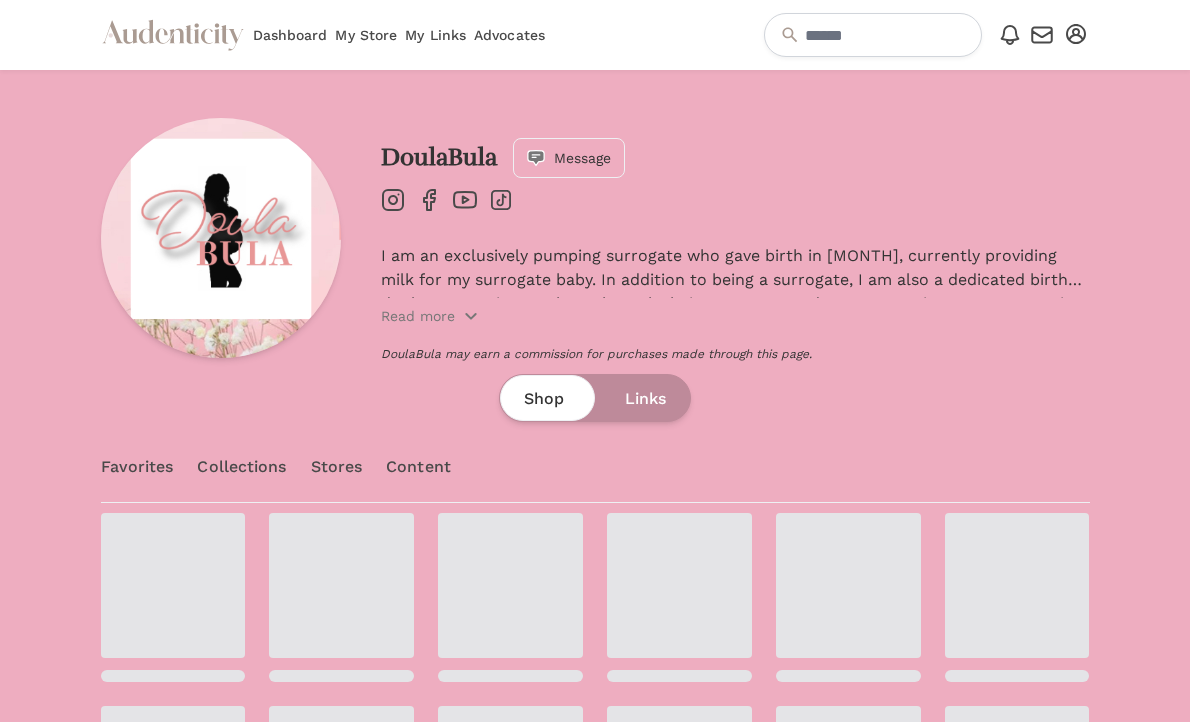 scroll, scrollTop: 0, scrollLeft: 0, axis: both 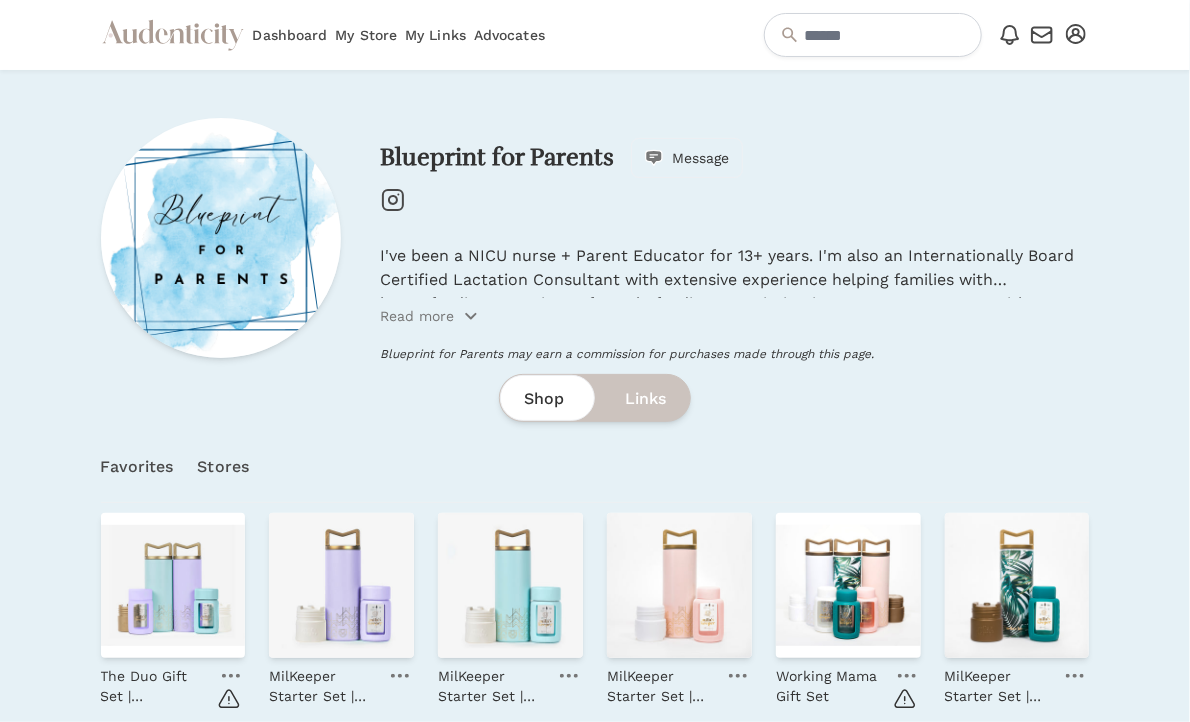 click on "Instagram" at bounding box center (393, 200) 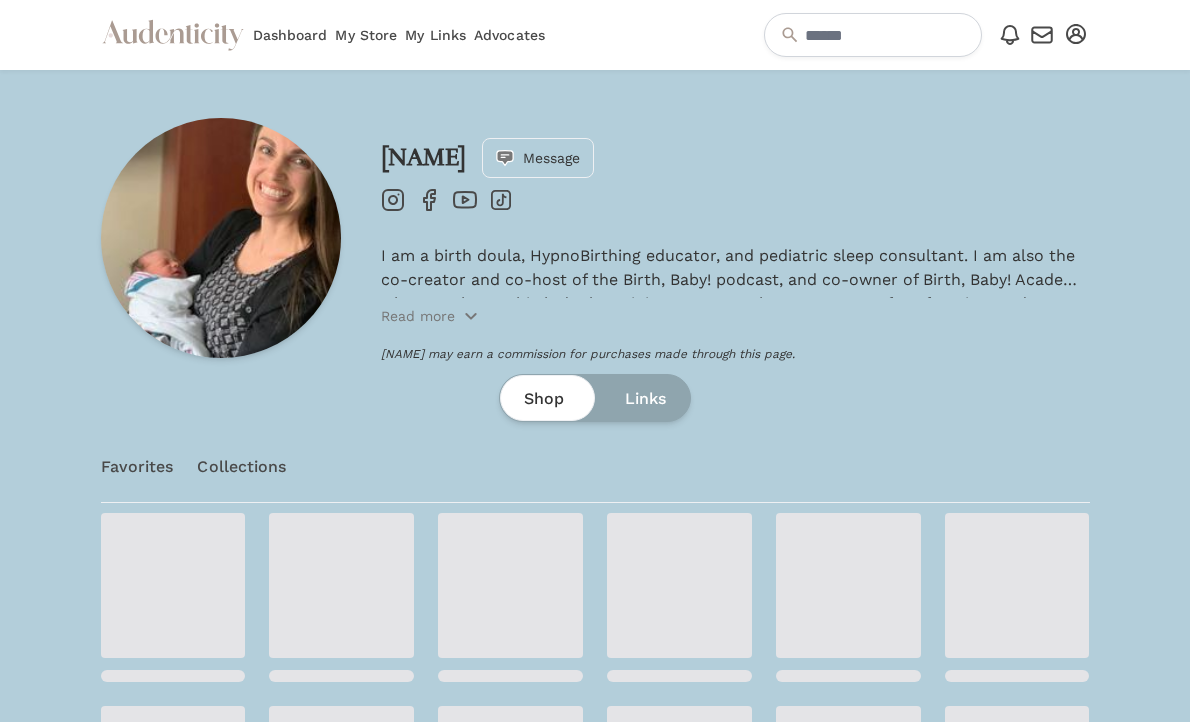scroll, scrollTop: 0, scrollLeft: 0, axis: both 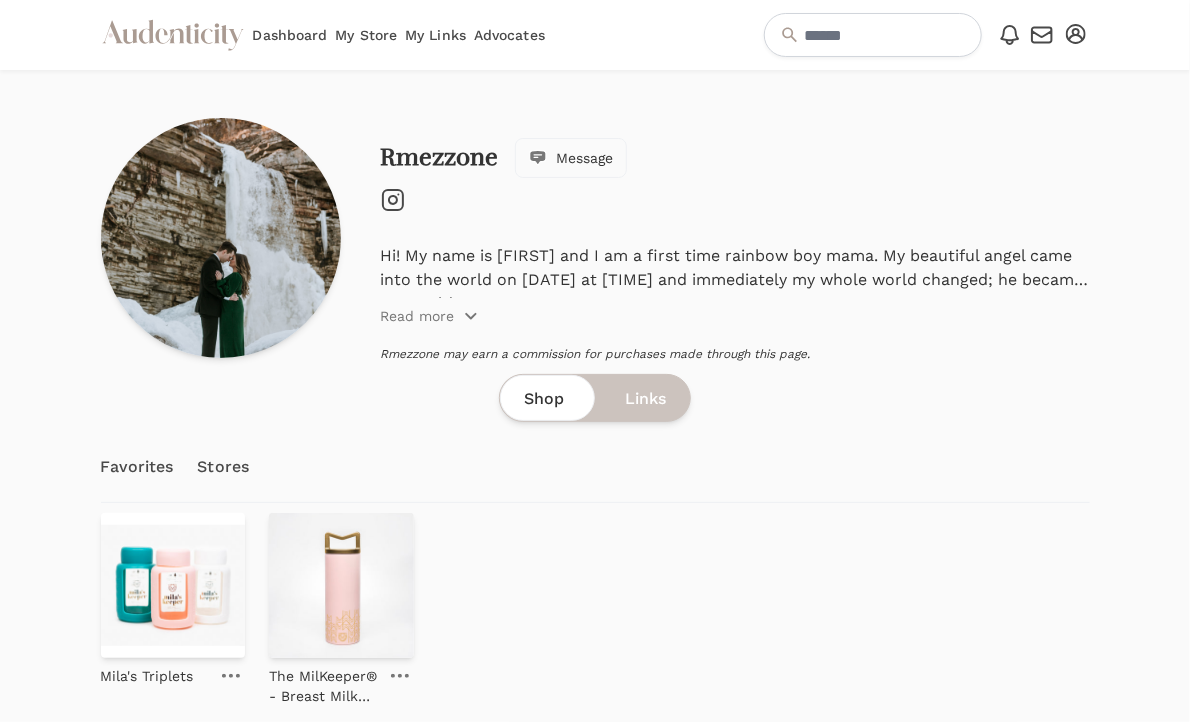 click at bounding box center [393, 200] 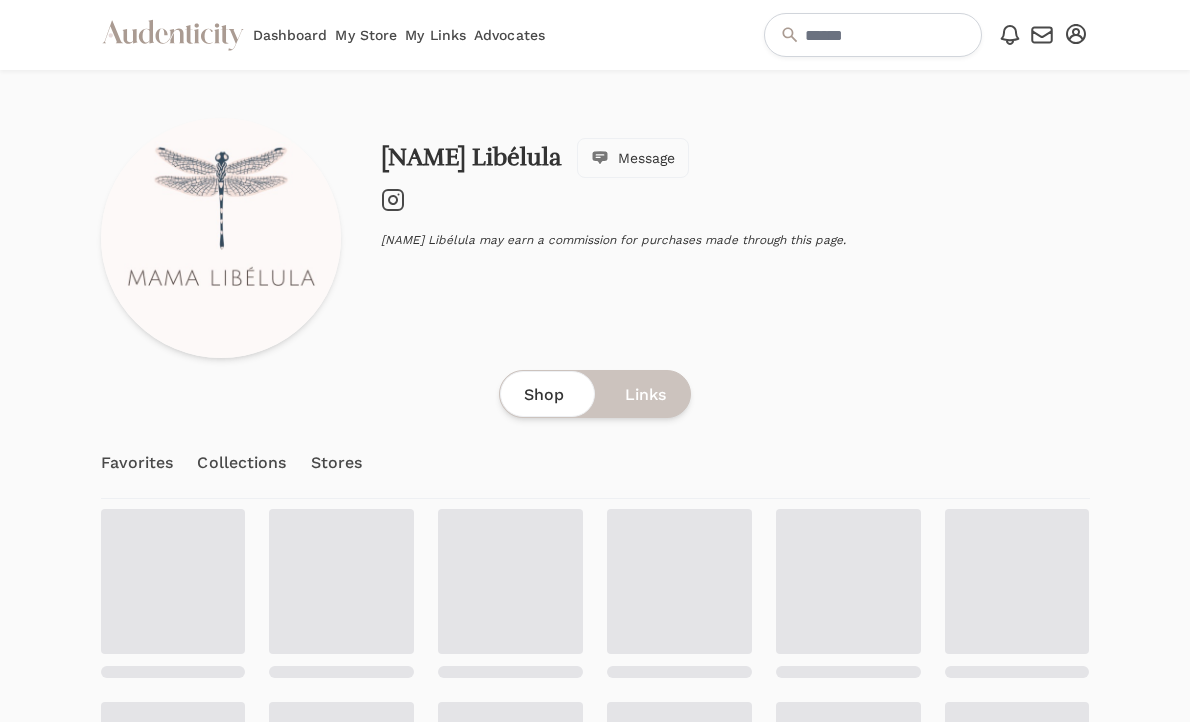 scroll, scrollTop: 0, scrollLeft: 0, axis: both 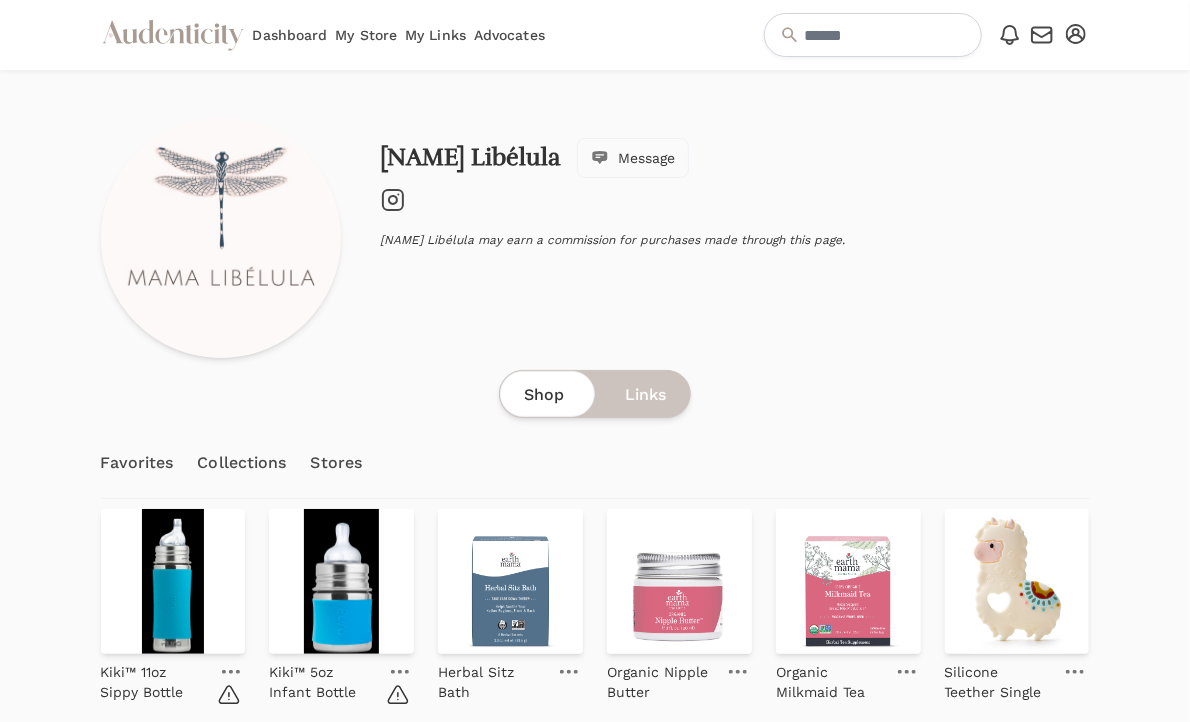 click on "Instagram" at bounding box center [393, 200] 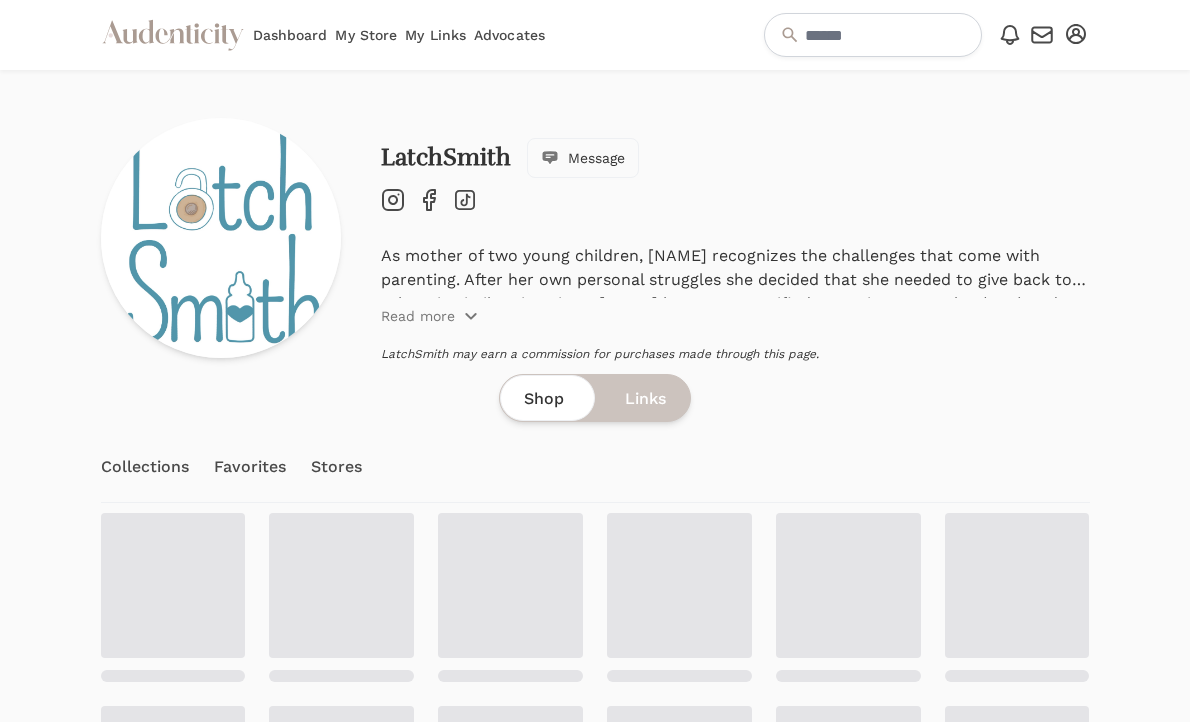 scroll, scrollTop: 0, scrollLeft: 0, axis: both 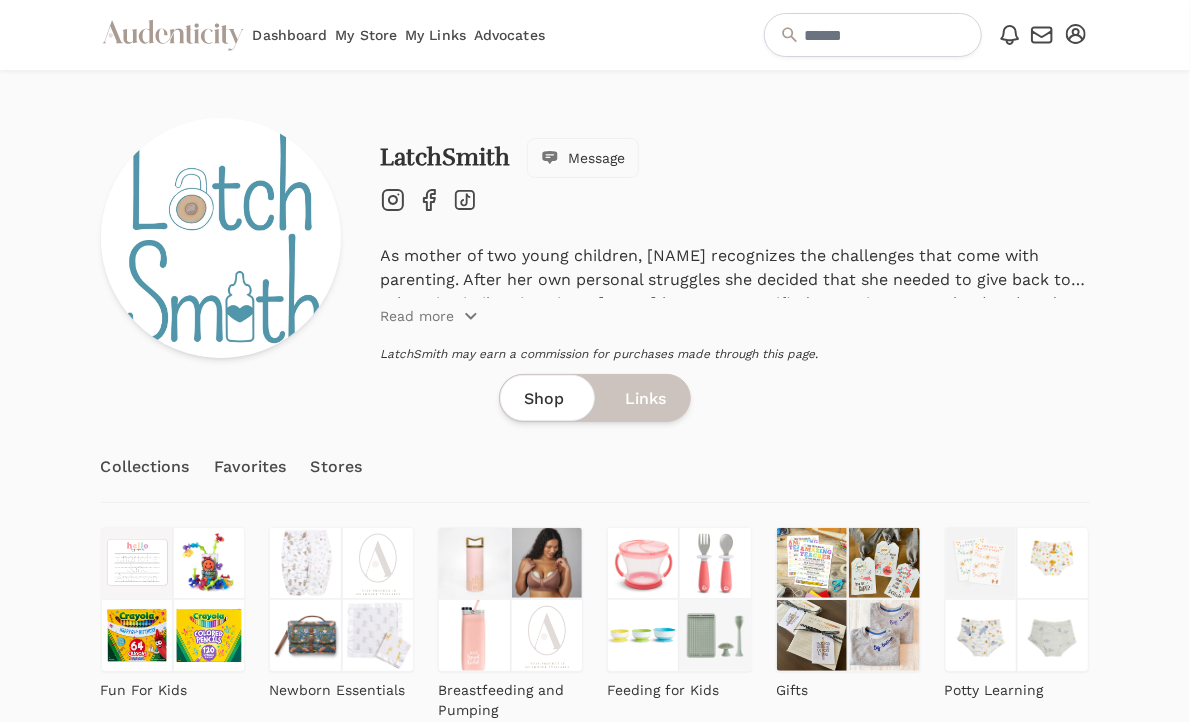 click at bounding box center (393, 200) 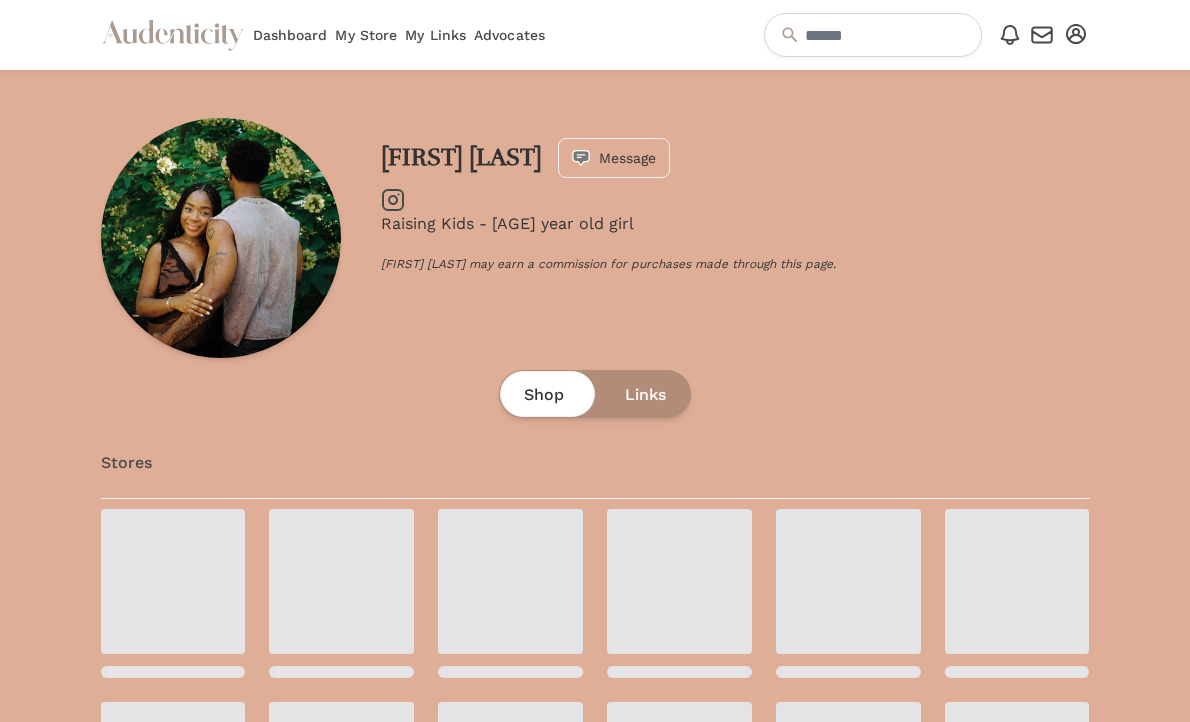 scroll, scrollTop: 0, scrollLeft: 0, axis: both 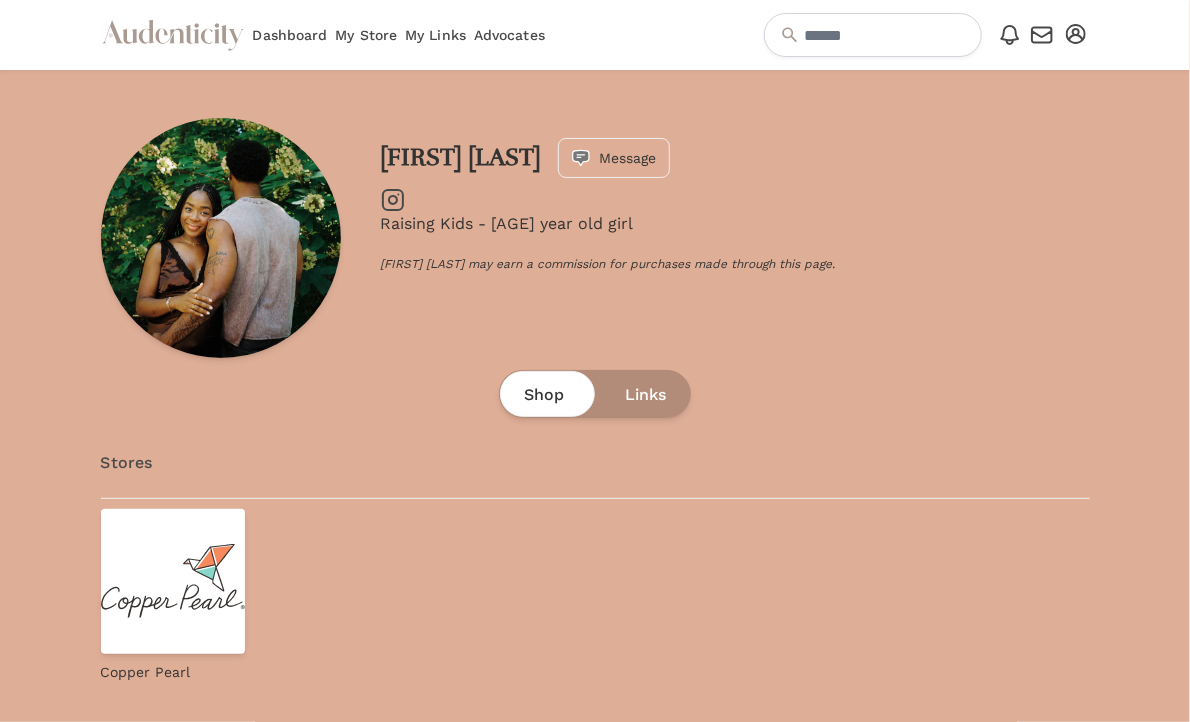 click at bounding box center [393, 200] 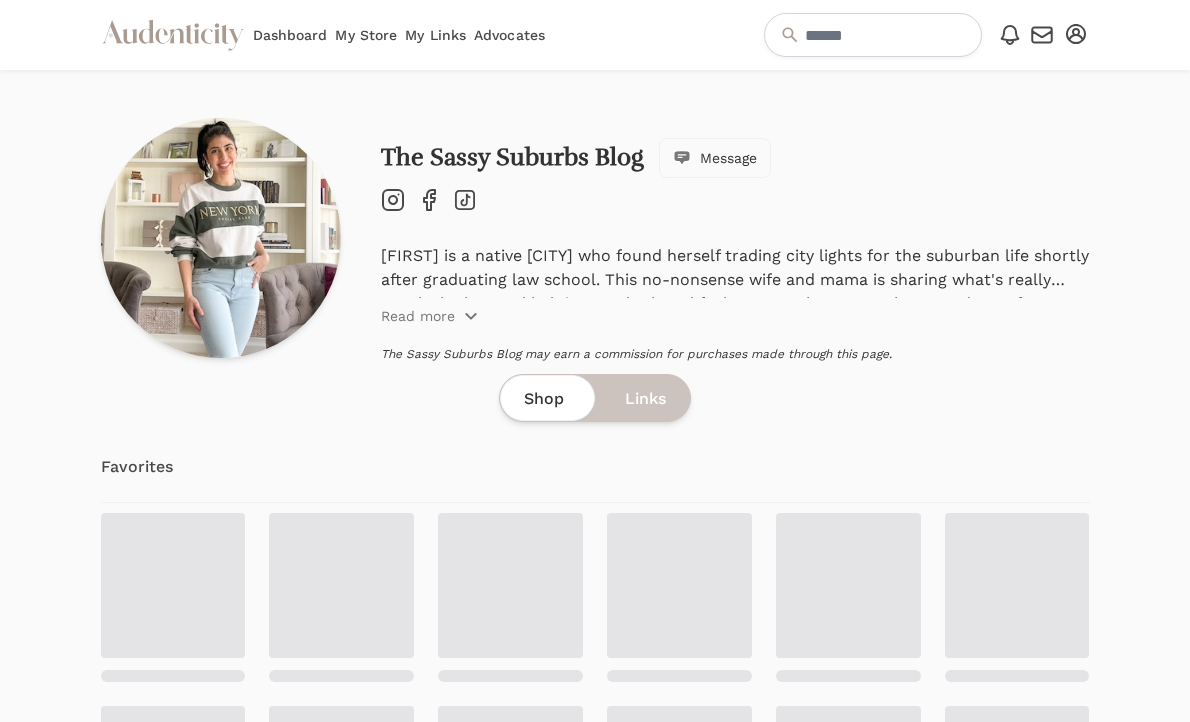 scroll, scrollTop: 0, scrollLeft: 0, axis: both 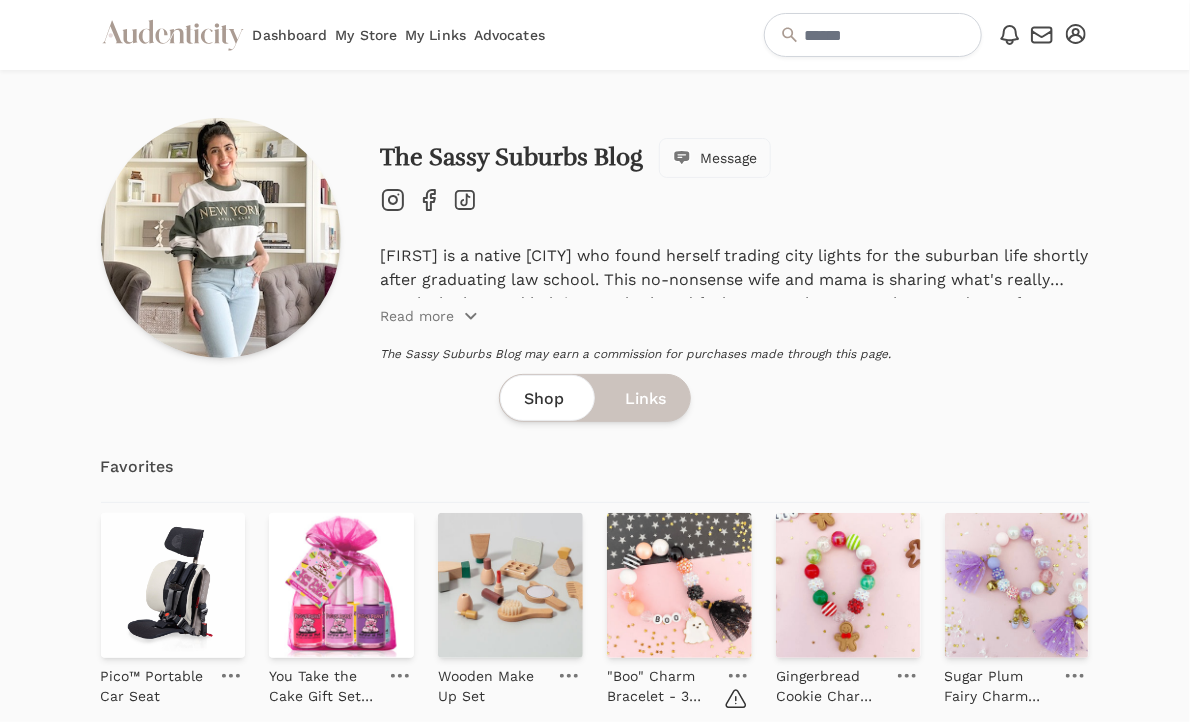click on "Instagram" at bounding box center (393, 200) 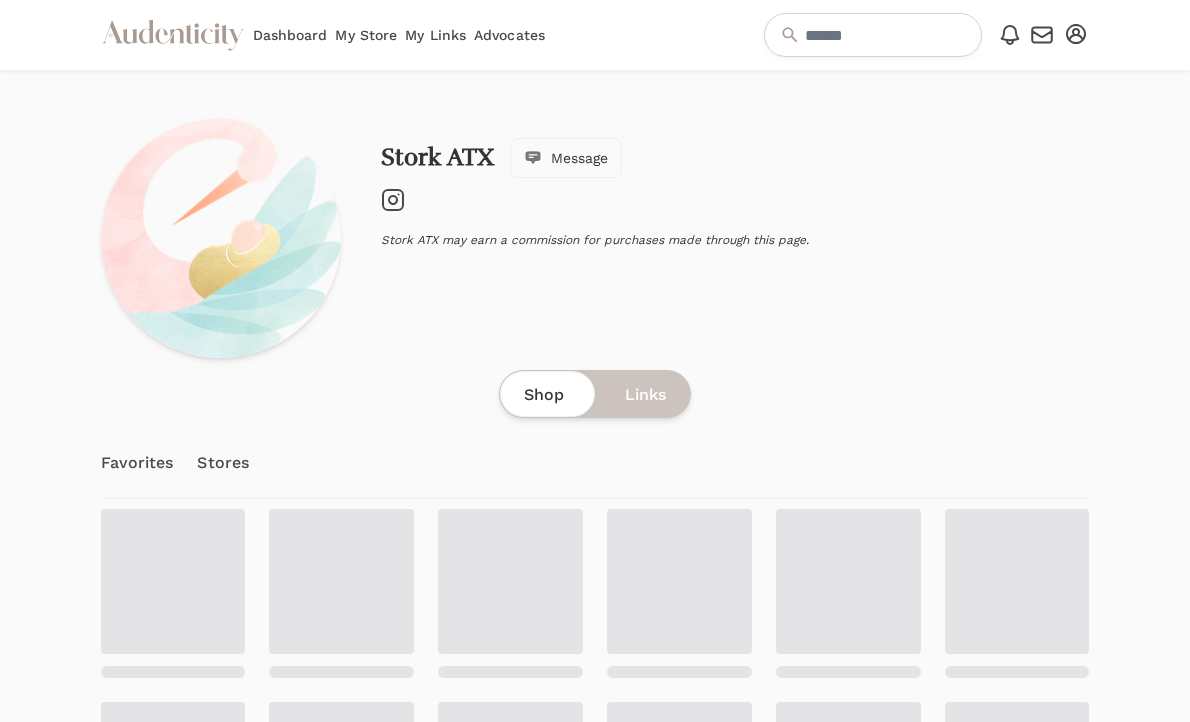 scroll, scrollTop: 0, scrollLeft: 0, axis: both 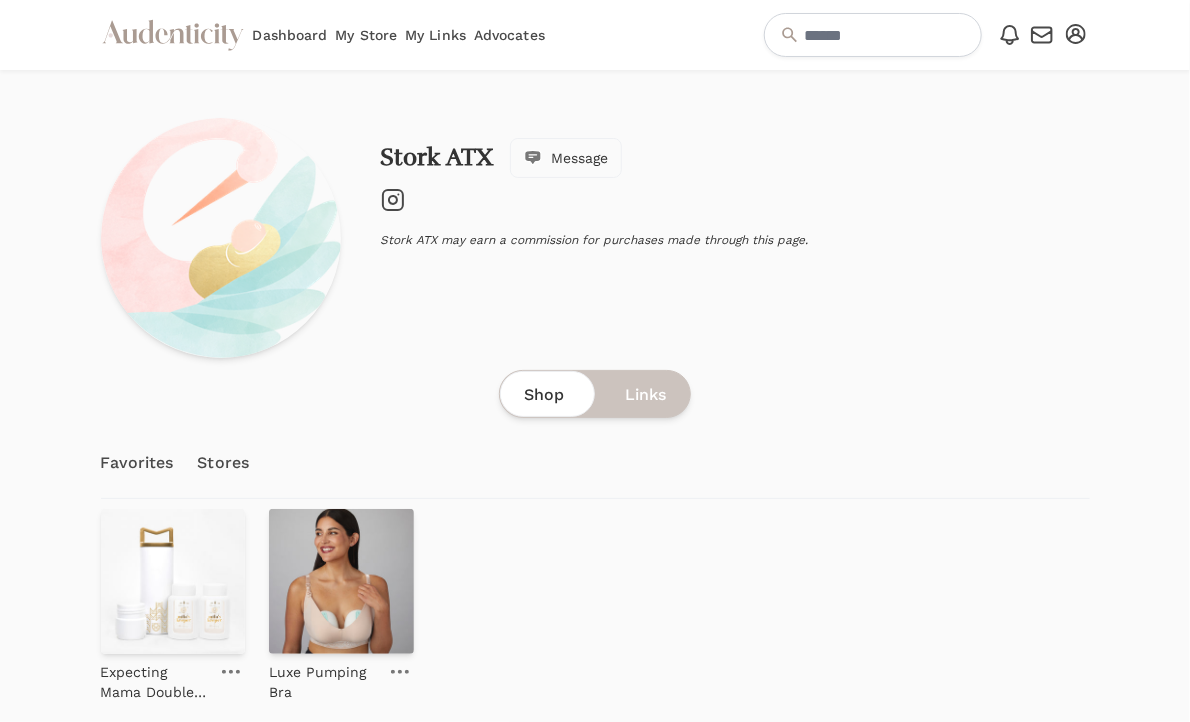 click on "Instagram" at bounding box center (393, 200) 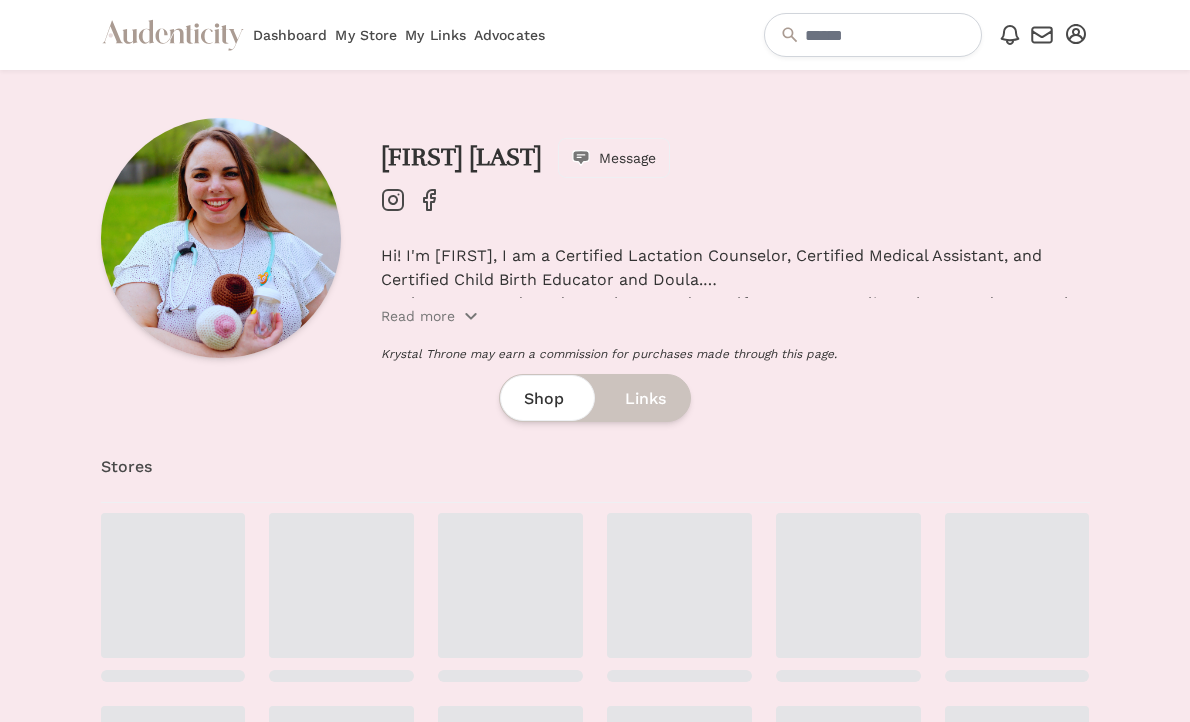 scroll, scrollTop: 0, scrollLeft: 0, axis: both 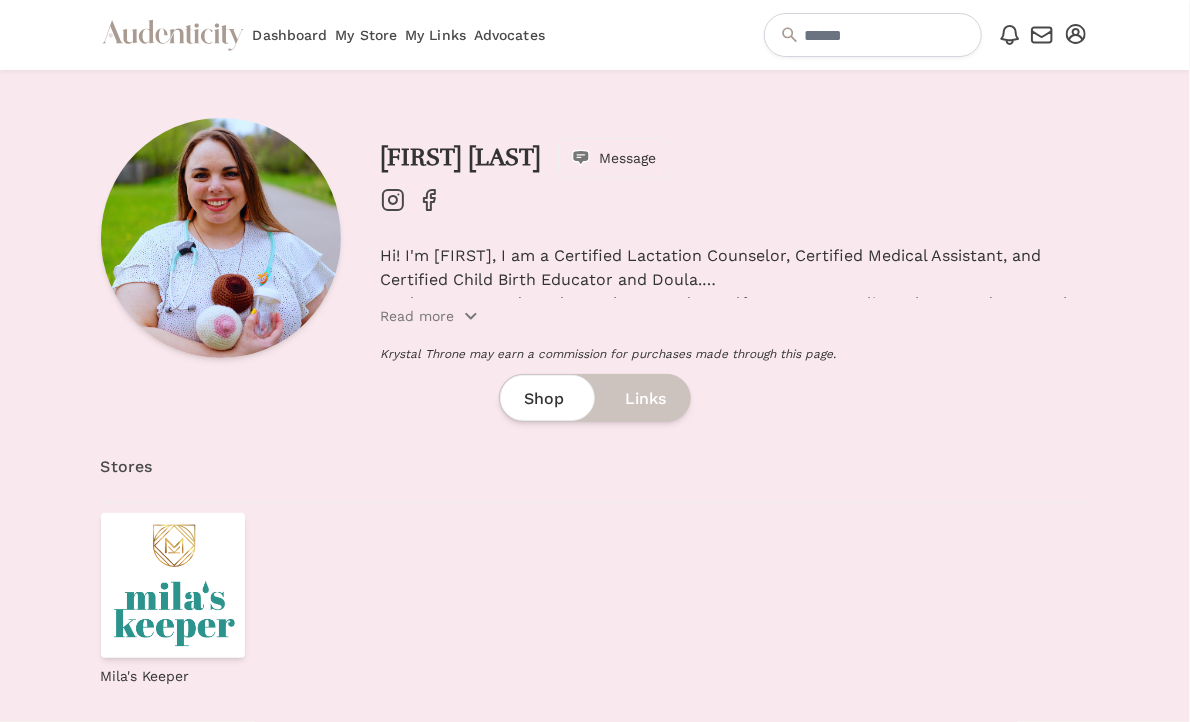 click at bounding box center [393, 200] 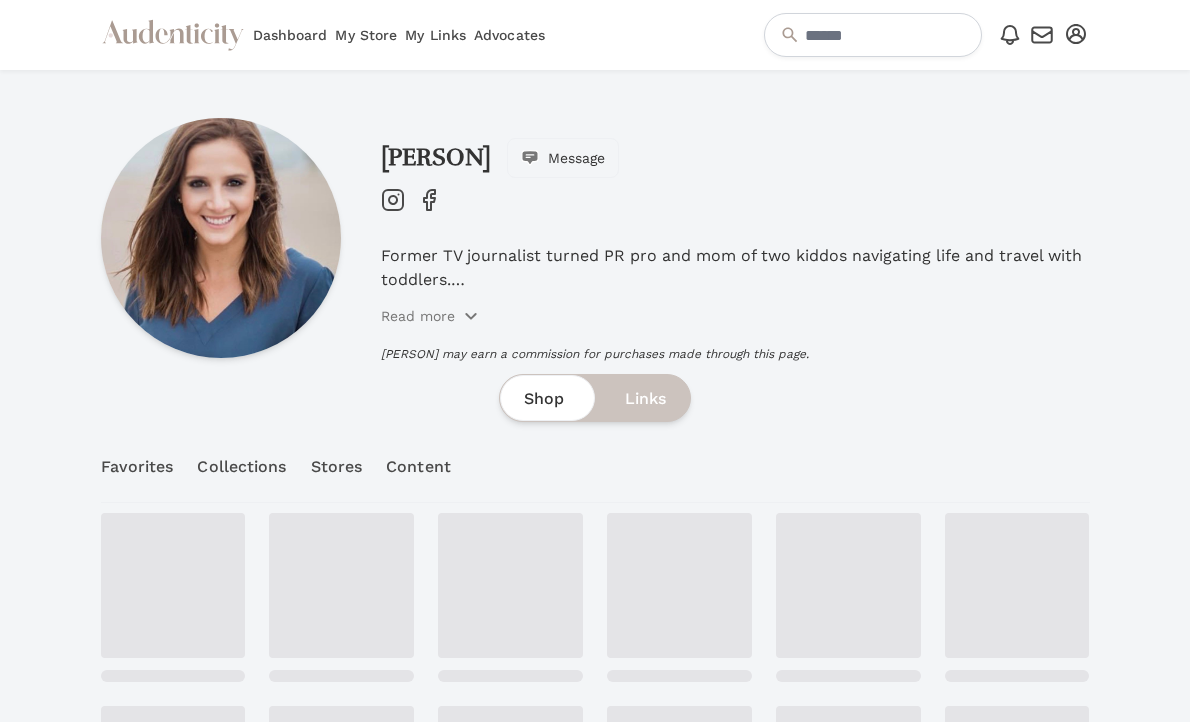 scroll, scrollTop: 0, scrollLeft: 0, axis: both 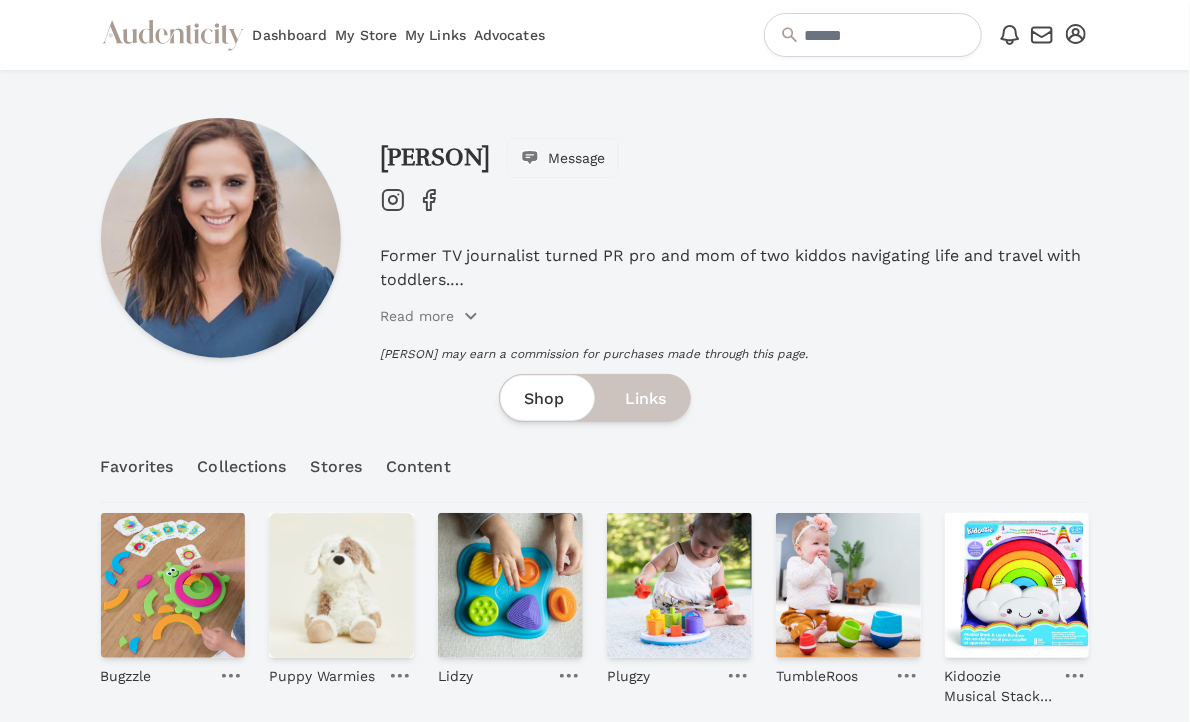 click on "Instagram" at bounding box center [393, 200] 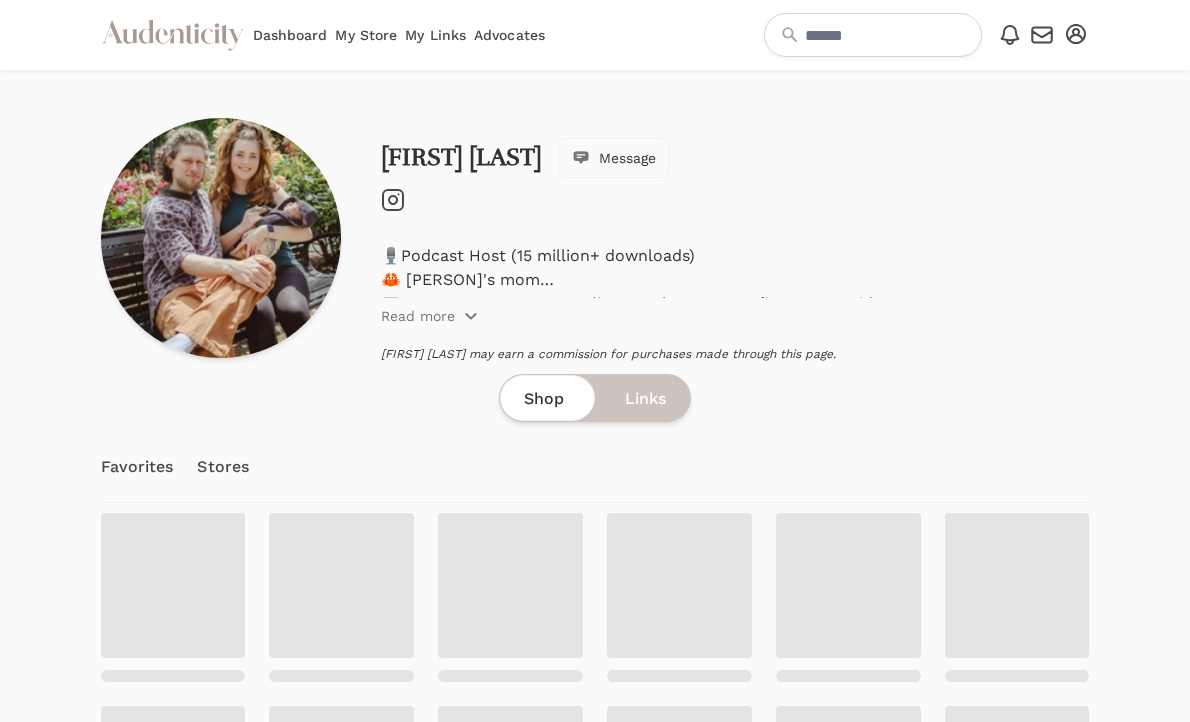 scroll, scrollTop: 0, scrollLeft: 0, axis: both 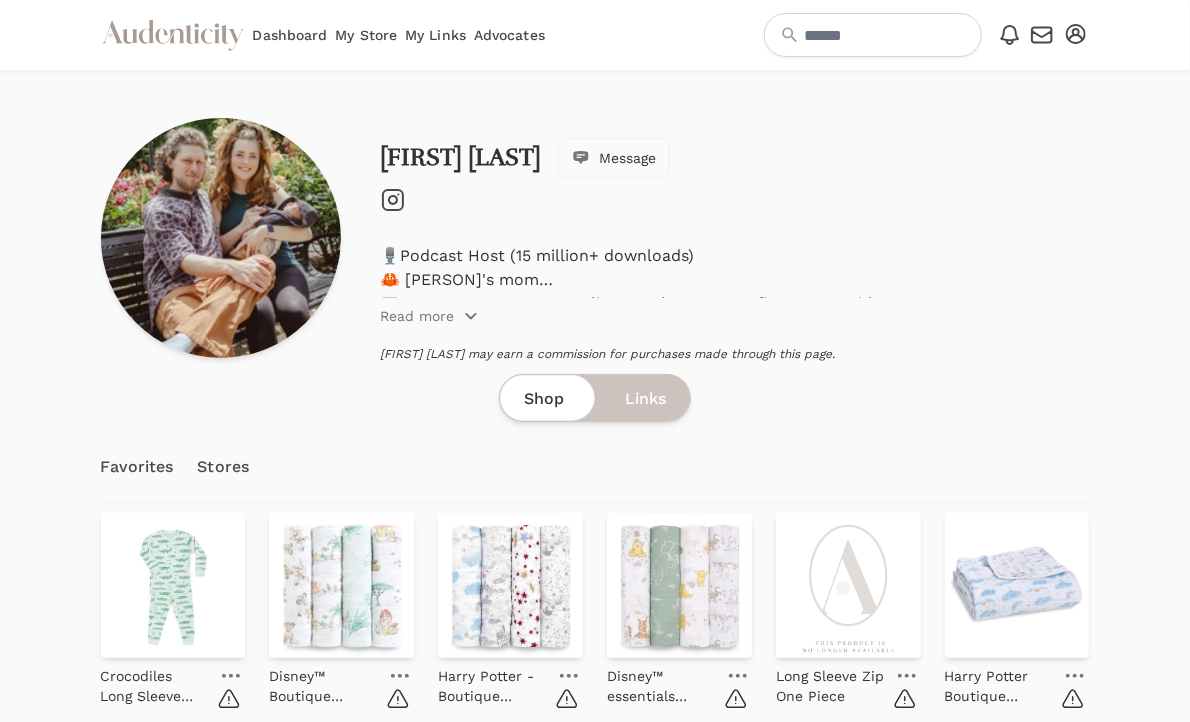 click at bounding box center [393, 200] 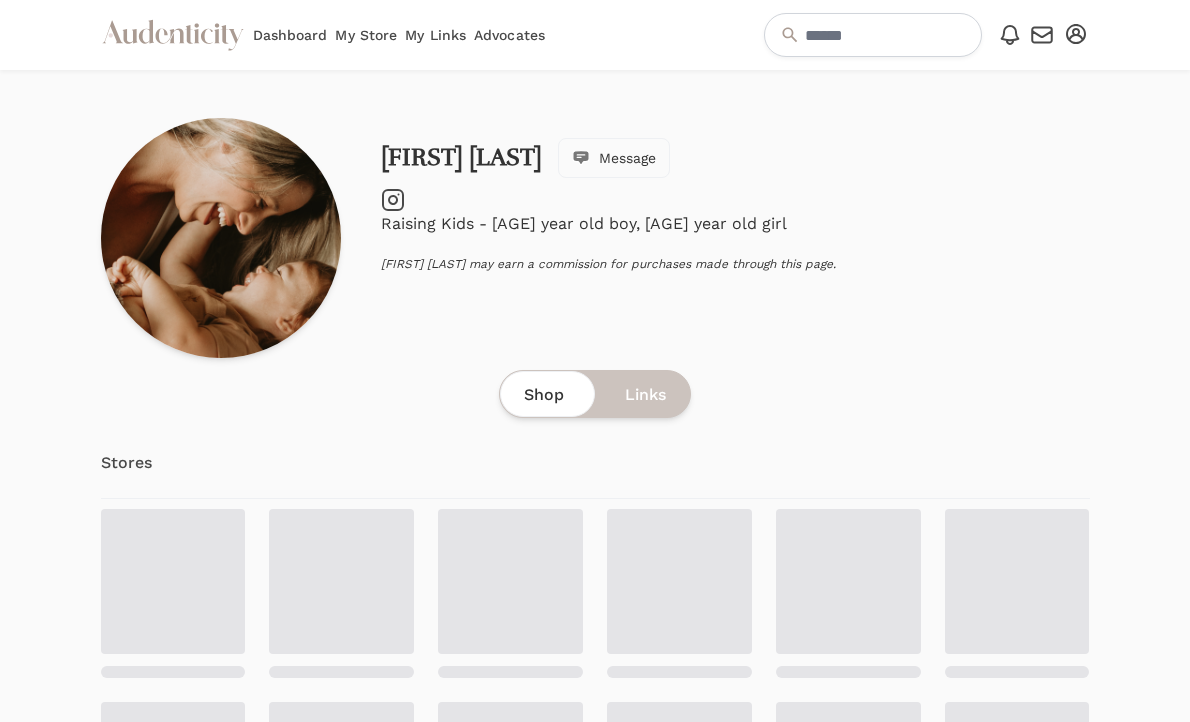 scroll, scrollTop: 0, scrollLeft: 0, axis: both 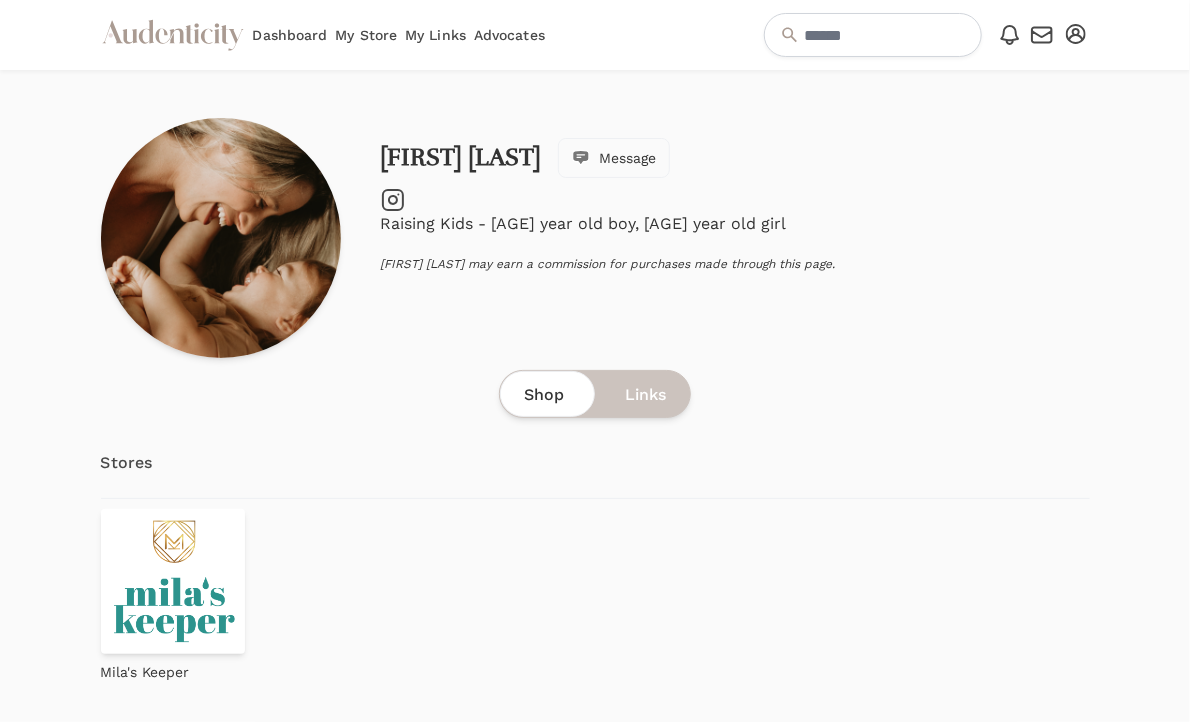 click at bounding box center [393, 200] 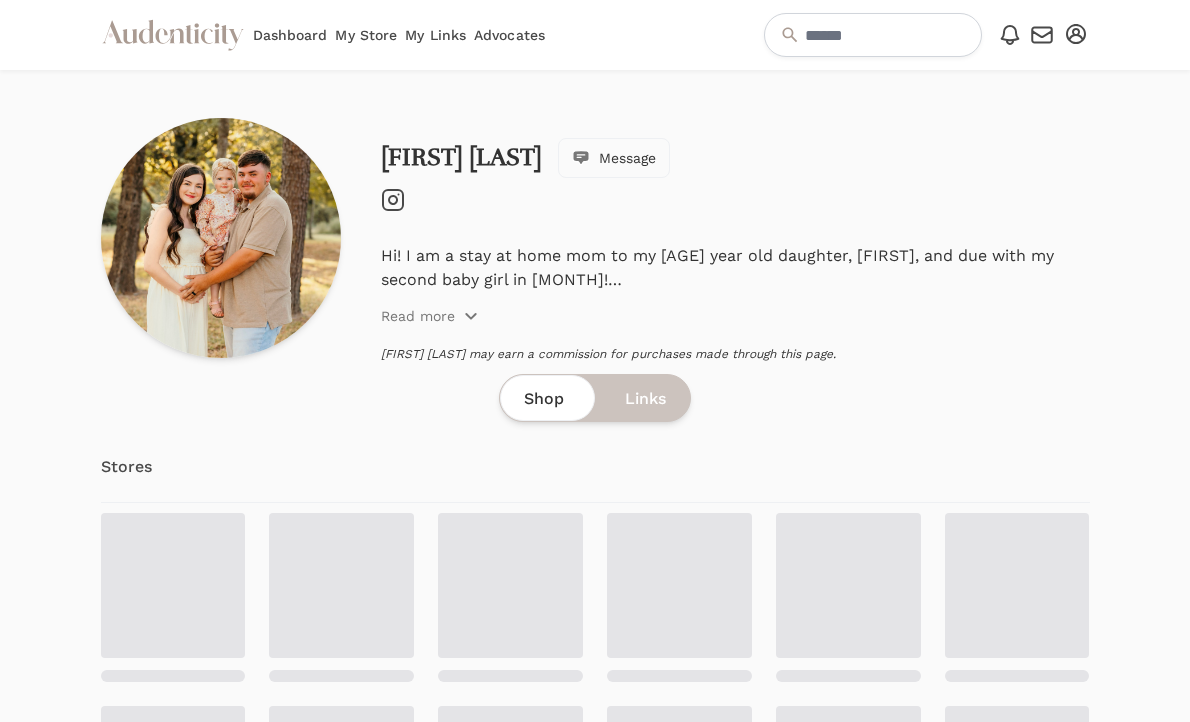 scroll, scrollTop: 0, scrollLeft: 0, axis: both 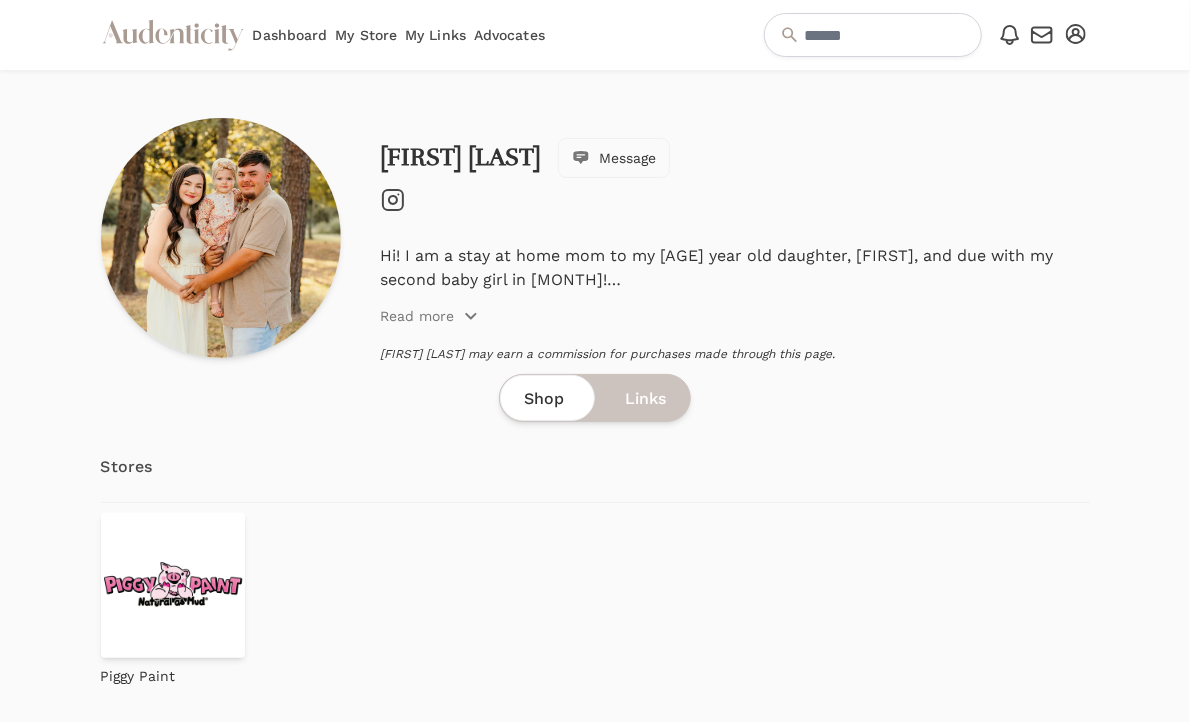 click at bounding box center [393, 200] 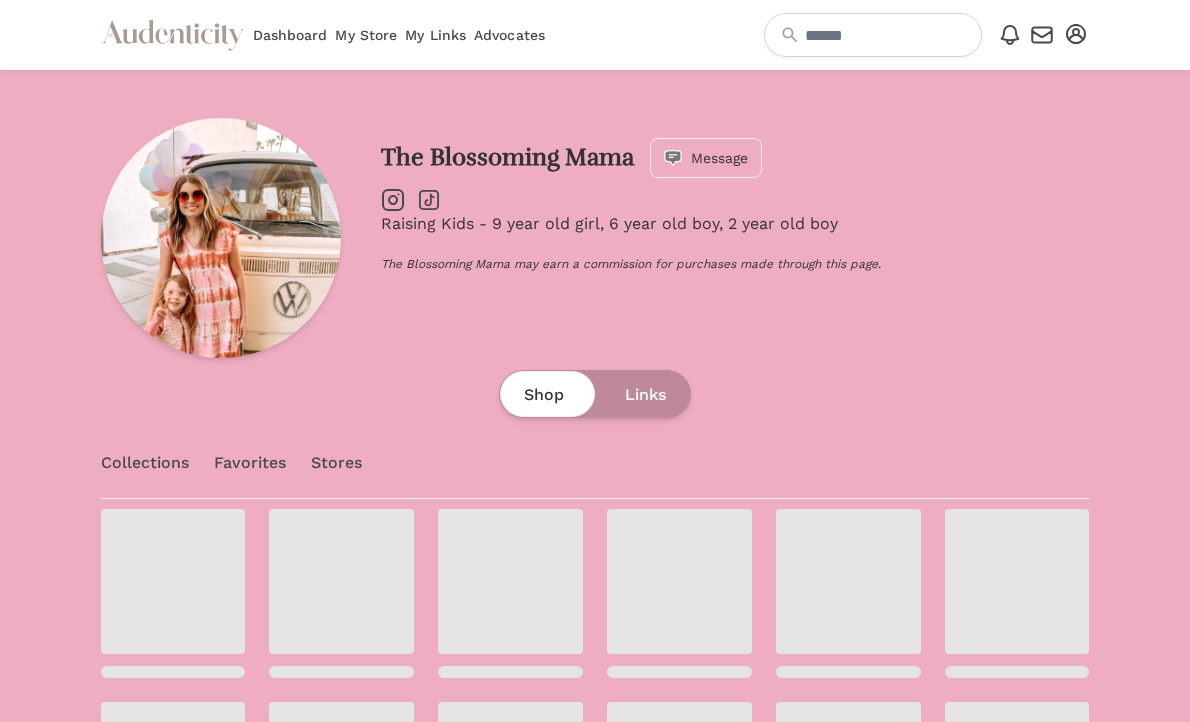 scroll, scrollTop: 0, scrollLeft: 0, axis: both 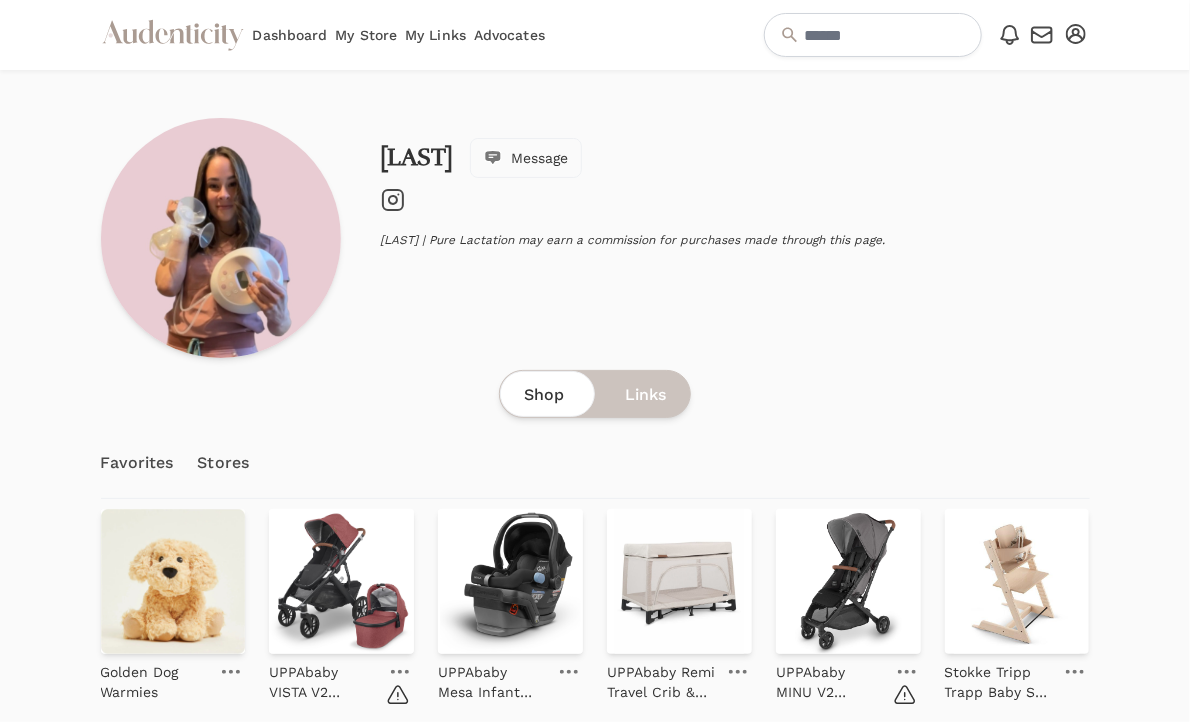 click on "Instagram" at bounding box center [393, 200] 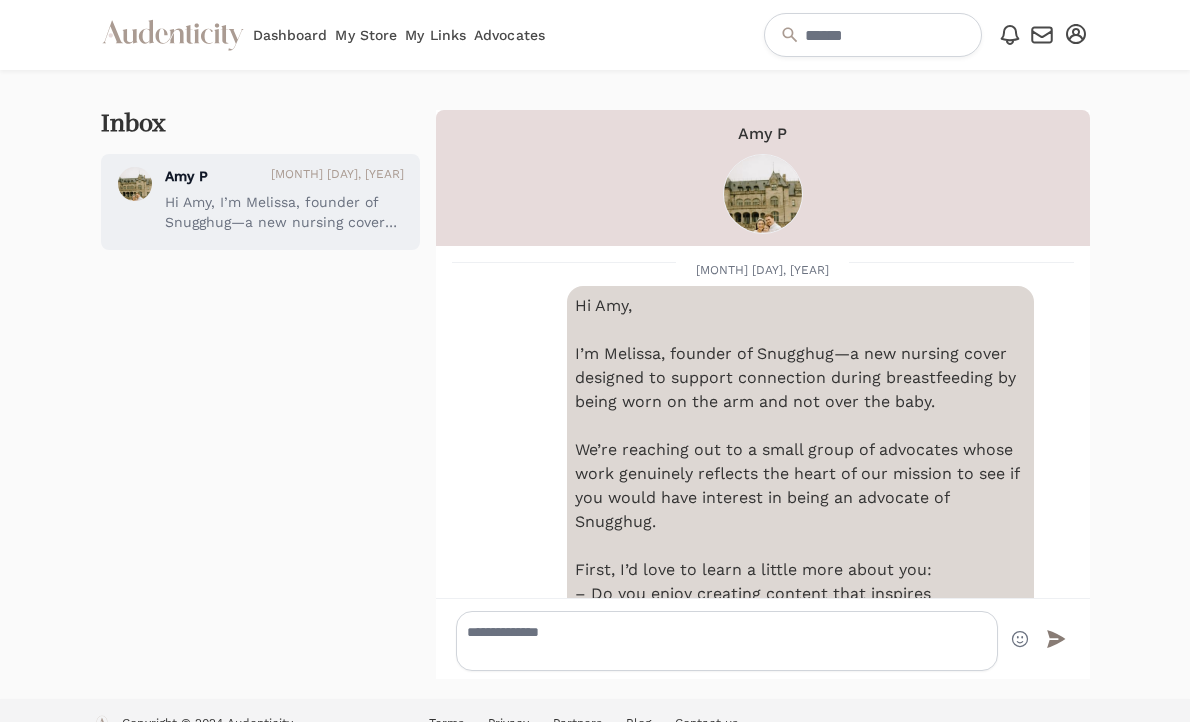 scroll, scrollTop: 0, scrollLeft: 0, axis: both 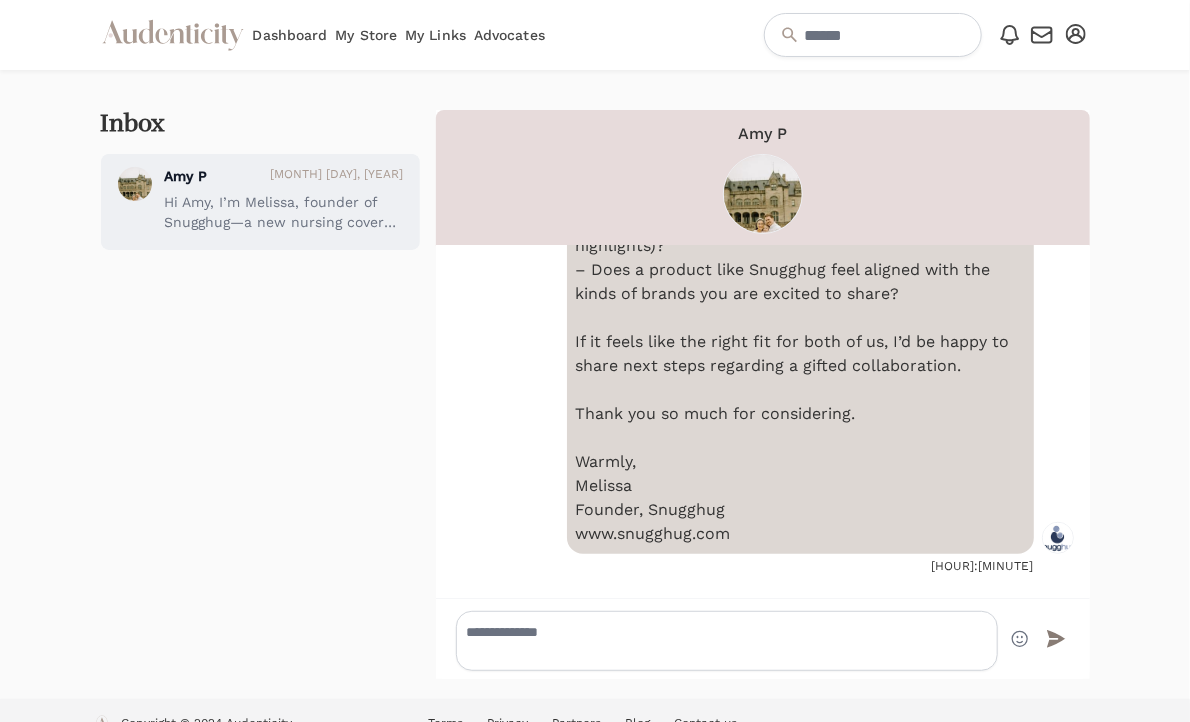 click on "Open user menu" at bounding box center [1076, 34] 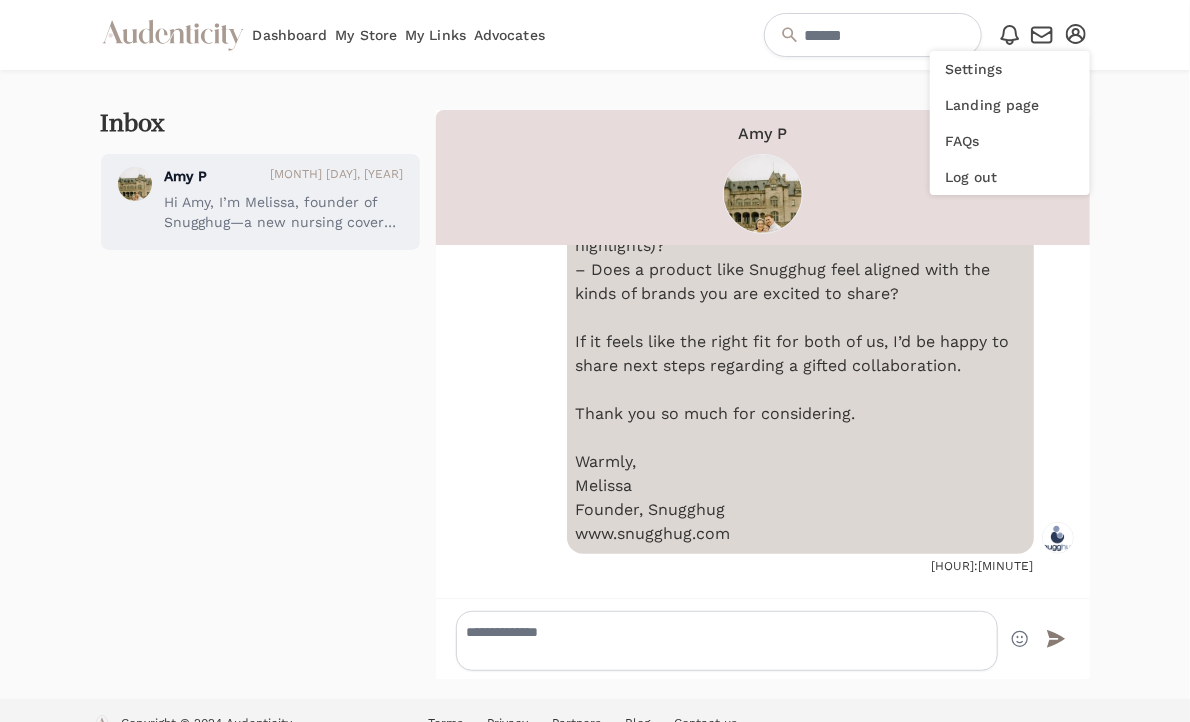 click at bounding box center (1042, 35) 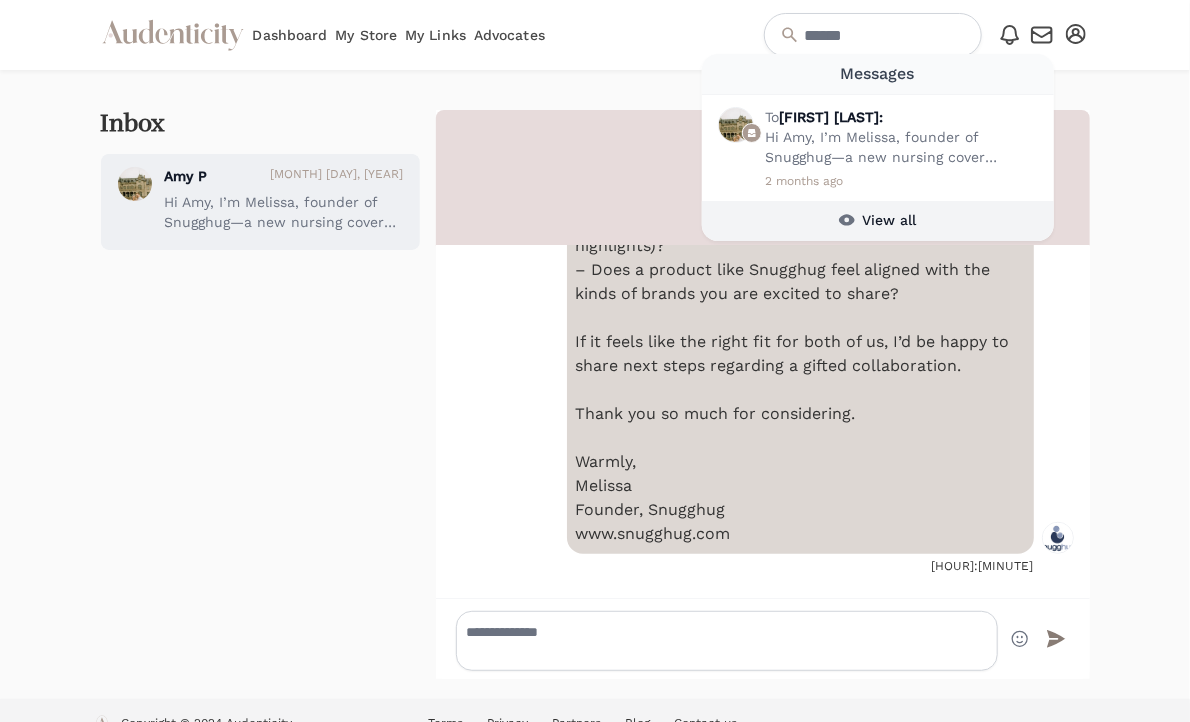 click on "View all" at bounding box center [878, 220] 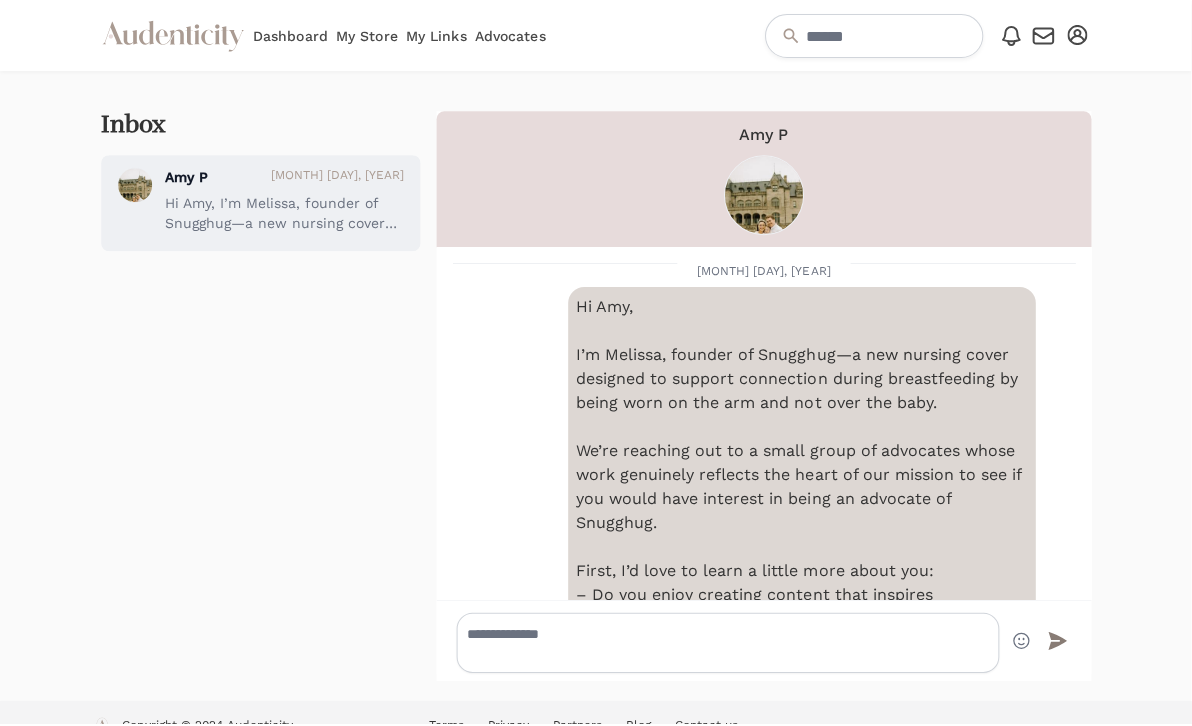 scroll, scrollTop: 492, scrollLeft: 0, axis: vertical 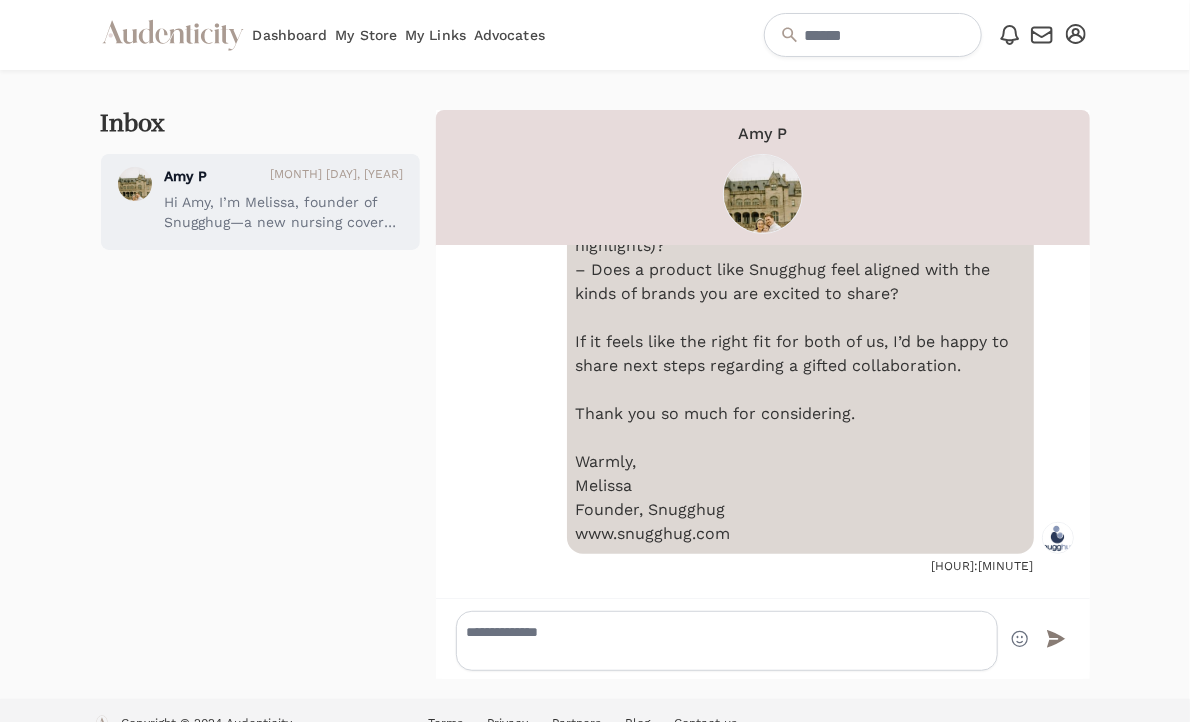 click on "Dashboard" at bounding box center [290, 35] 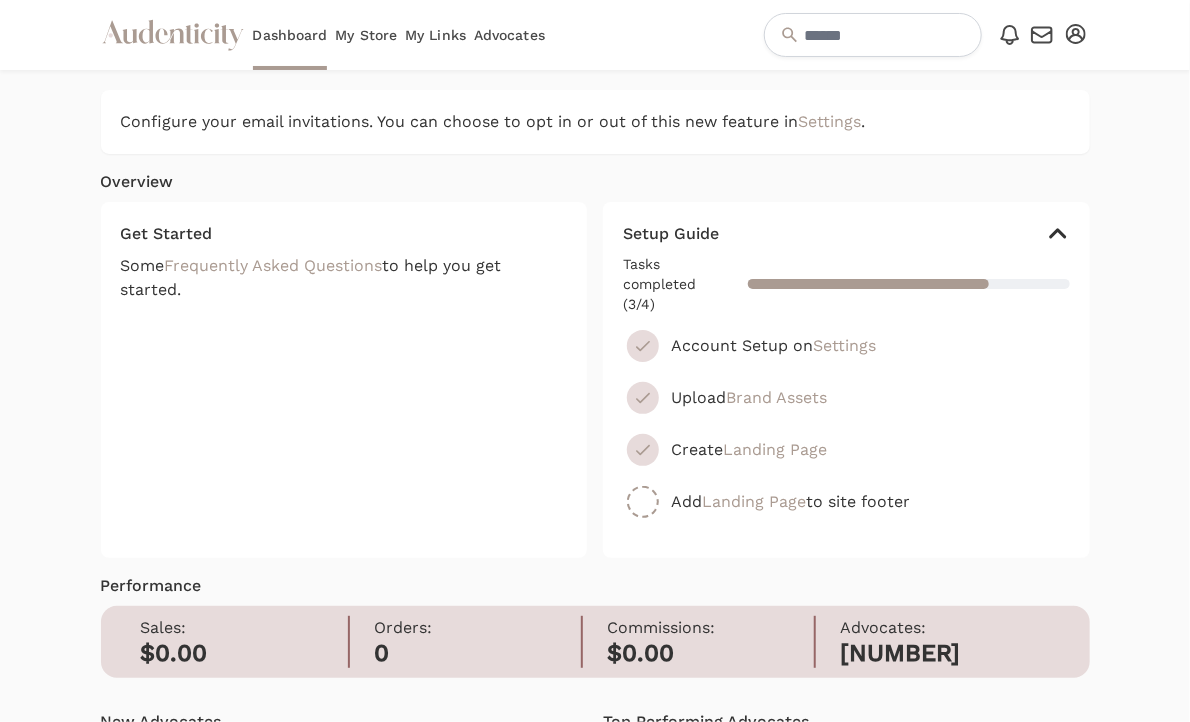 click on "Configure your email invitations. You can choose to opt in or out of this new feature in  Settings .
Overview
Get Started
Some  Frequently Asked Questions  to help you get started.
Setup Guide
Tasks completed ([NUMBER]/[NUMBER])
Account Setup on  Settings
Upload  Brand Assets
Create" at bounding box center [595, 885] 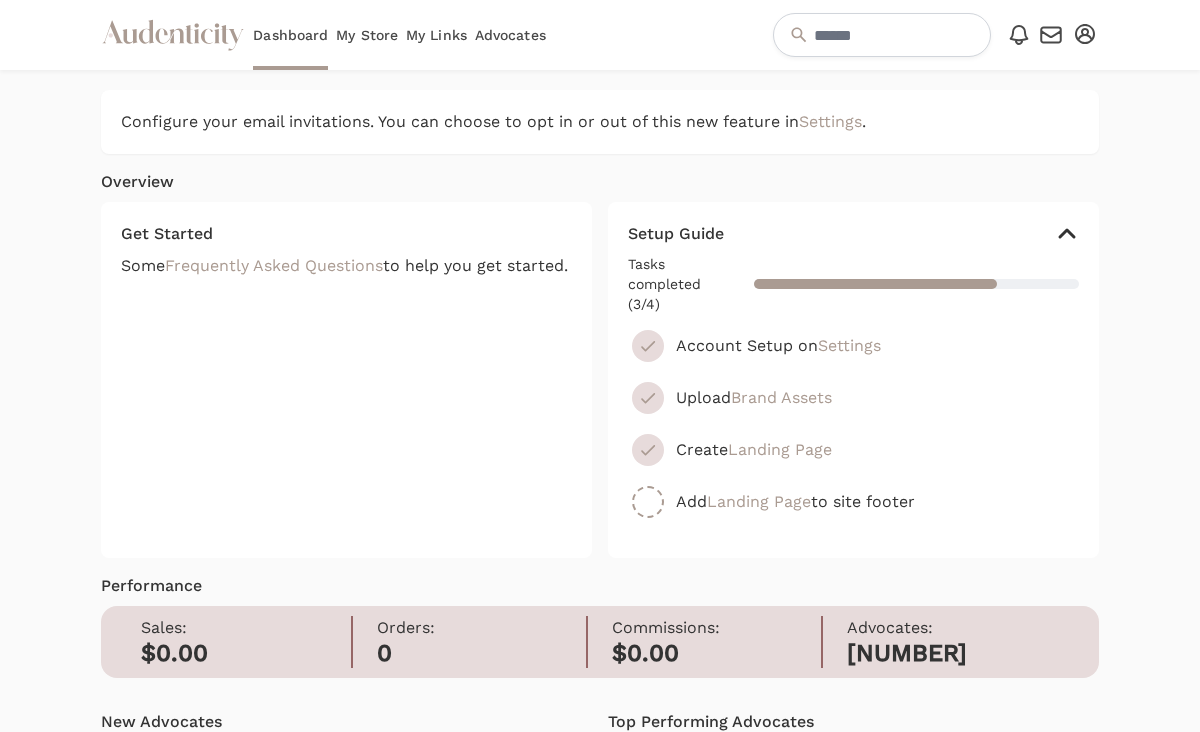 click on "Configure your email invitations. You can choose to opt in or out of this new feature in  Settings .
Overview
Get Started
Some  Frequently Asked Questions  to help you get started.
Setup Guide
Tasks completed ([NUMBER]/[NUMBER])
Account Setup on  Settings
Upload  Brand Assets
Create" at bounding box center [600, 885] 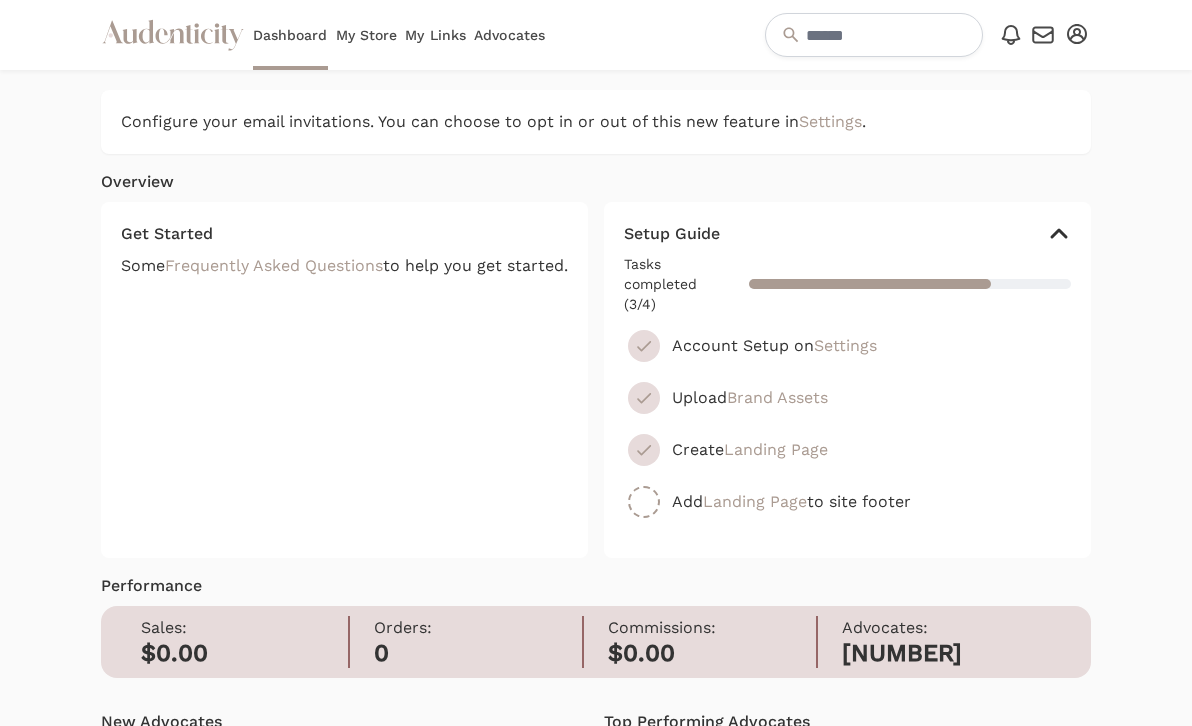 click on "Advocates" at bounding box center [509, 35] 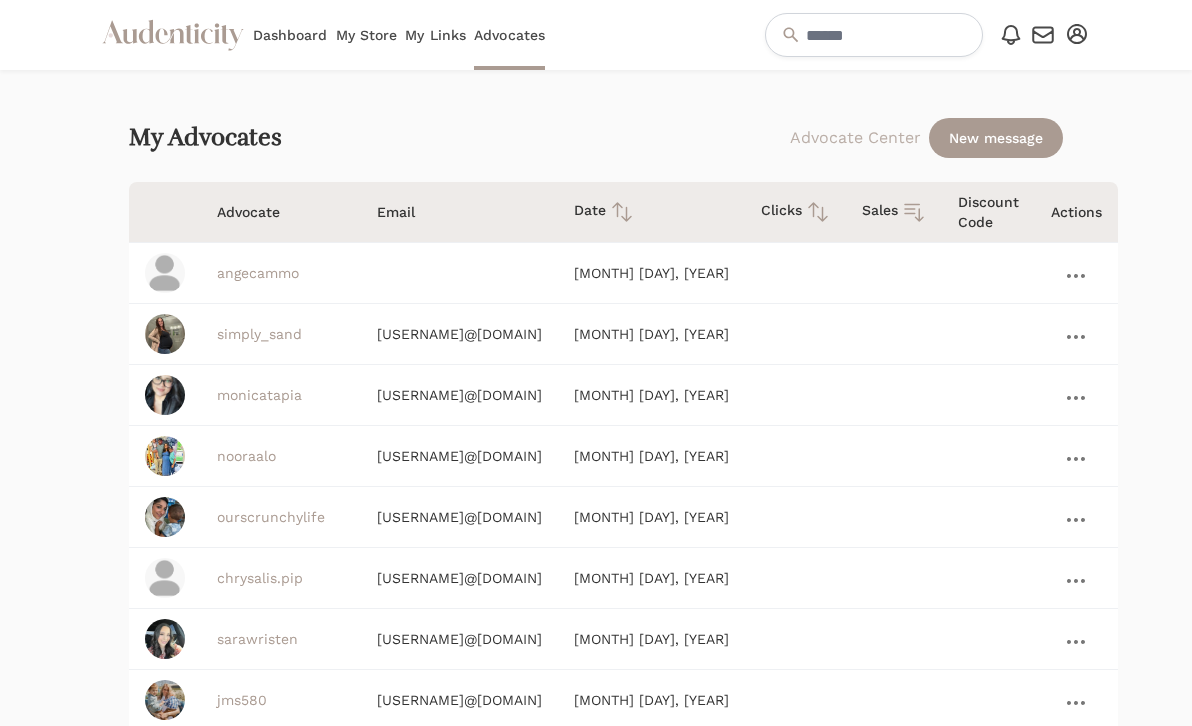 click on "Advocate Center" at bounding box center [855, 138] 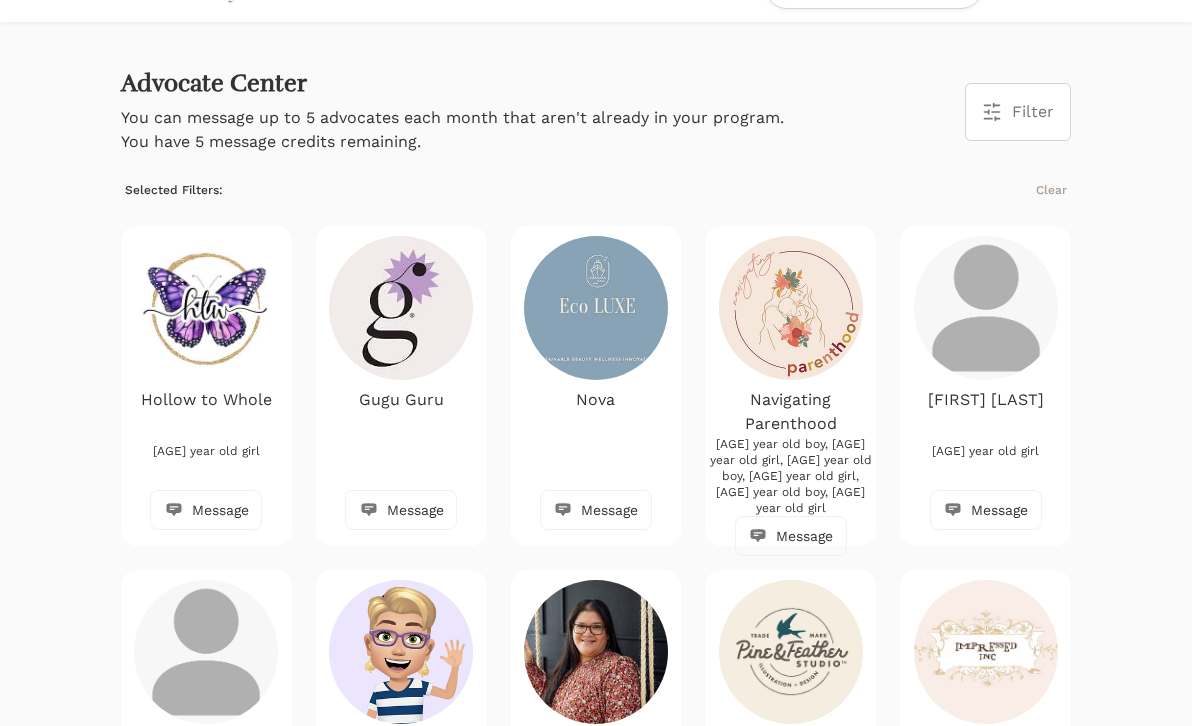 scroll, scrollTop: 0, scrollLeft: 0, axis: both 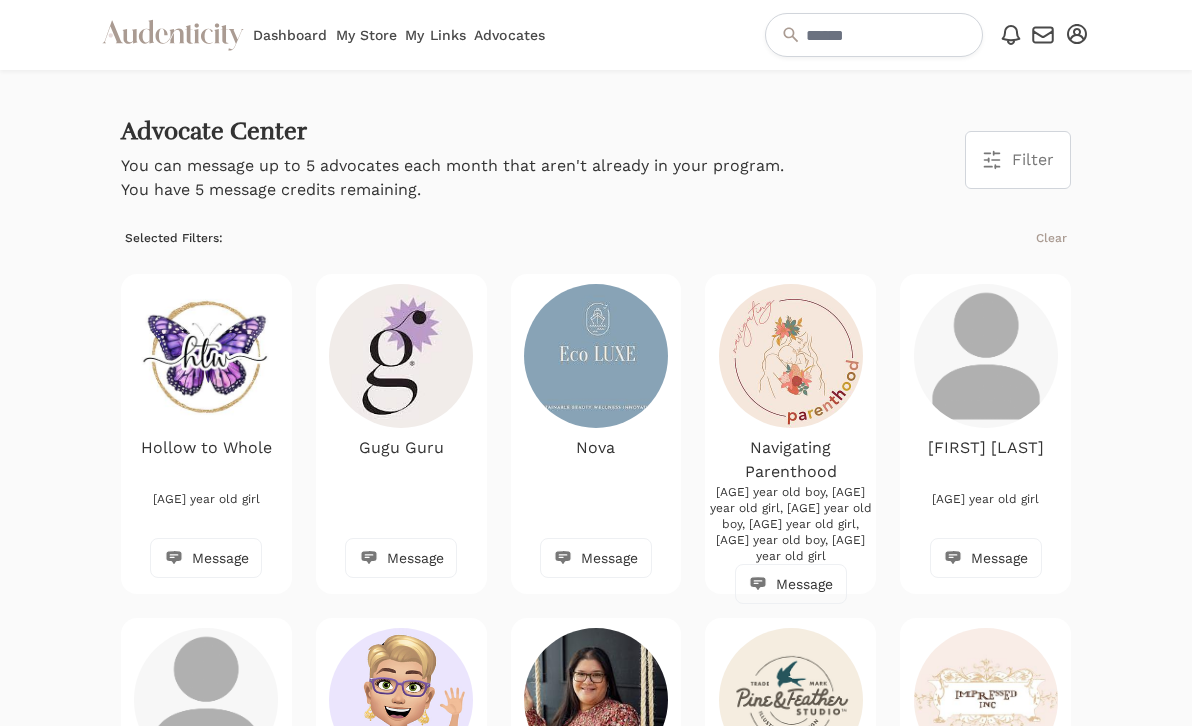 click on "My Store" at bounding box center [367, 35] 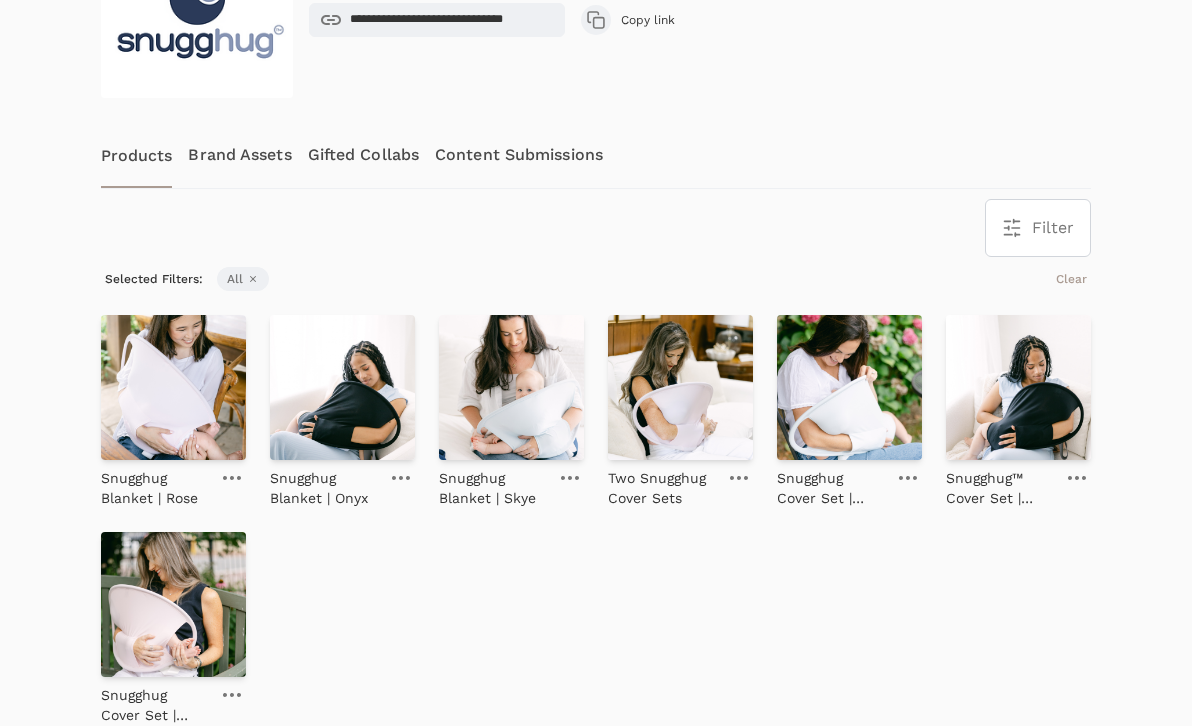 scroll, scrollTop: 0, scrollLeft: 0, axis: both 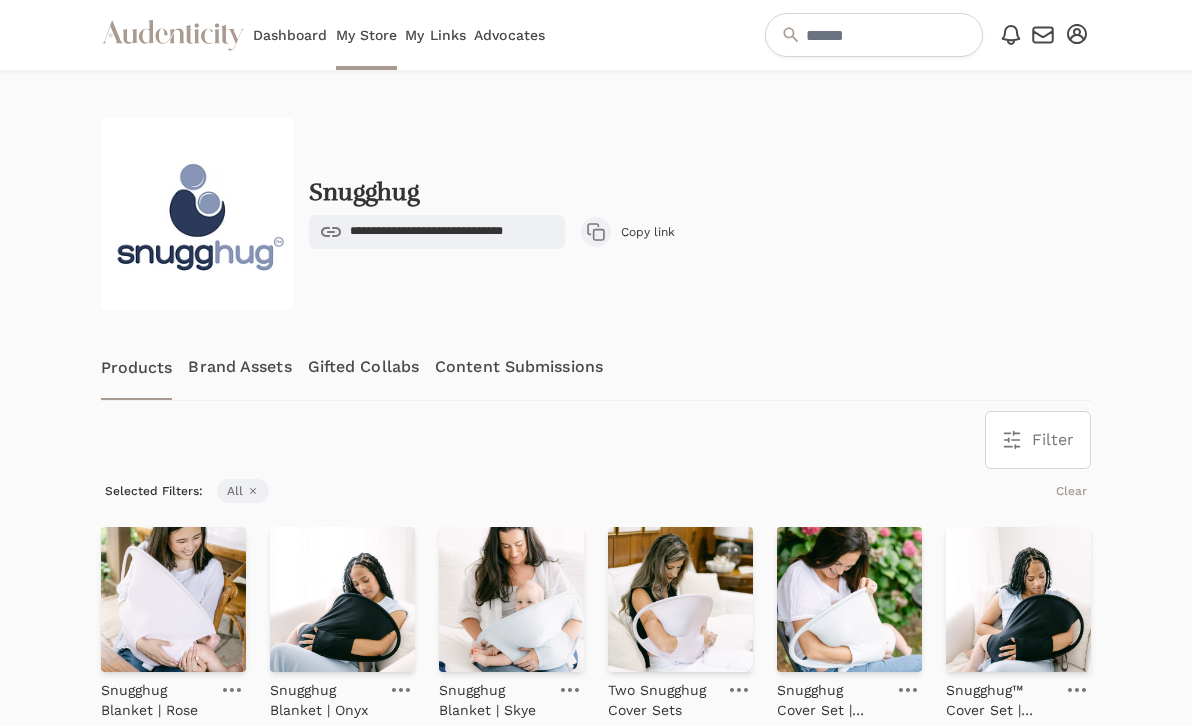 click on "Dashboard" at bounding box center (290, 35) 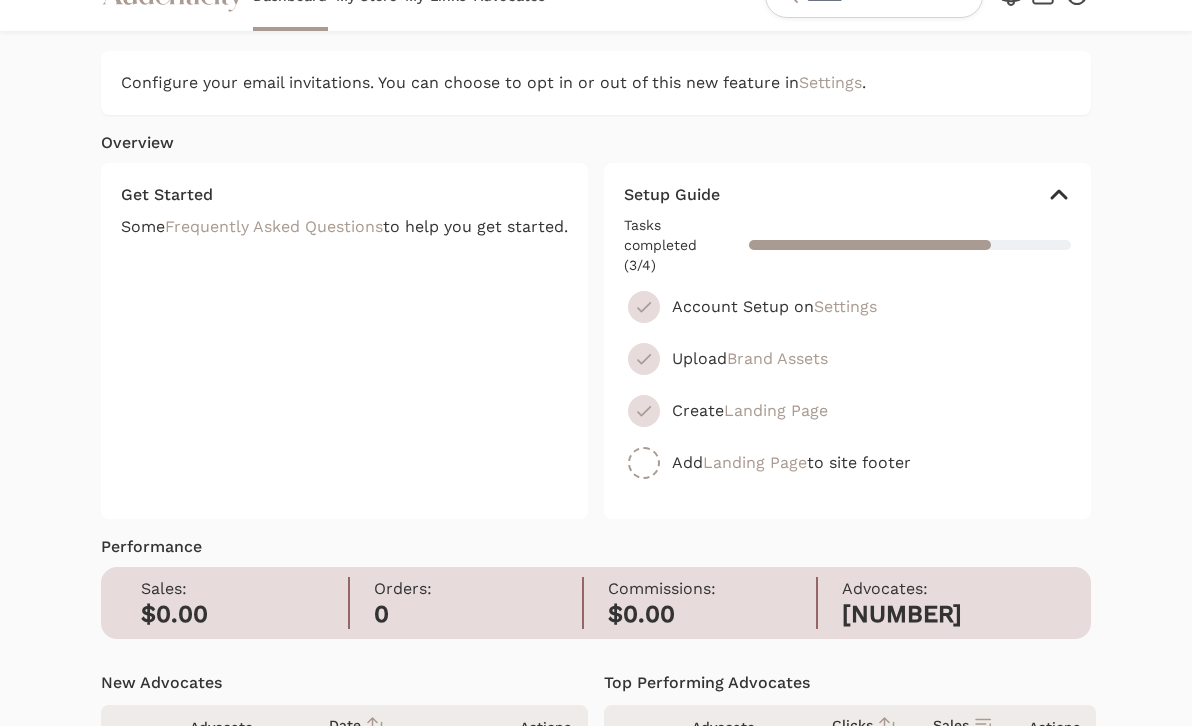 scroll, scrollTop: 0, scrollLeft: 0, axis: both 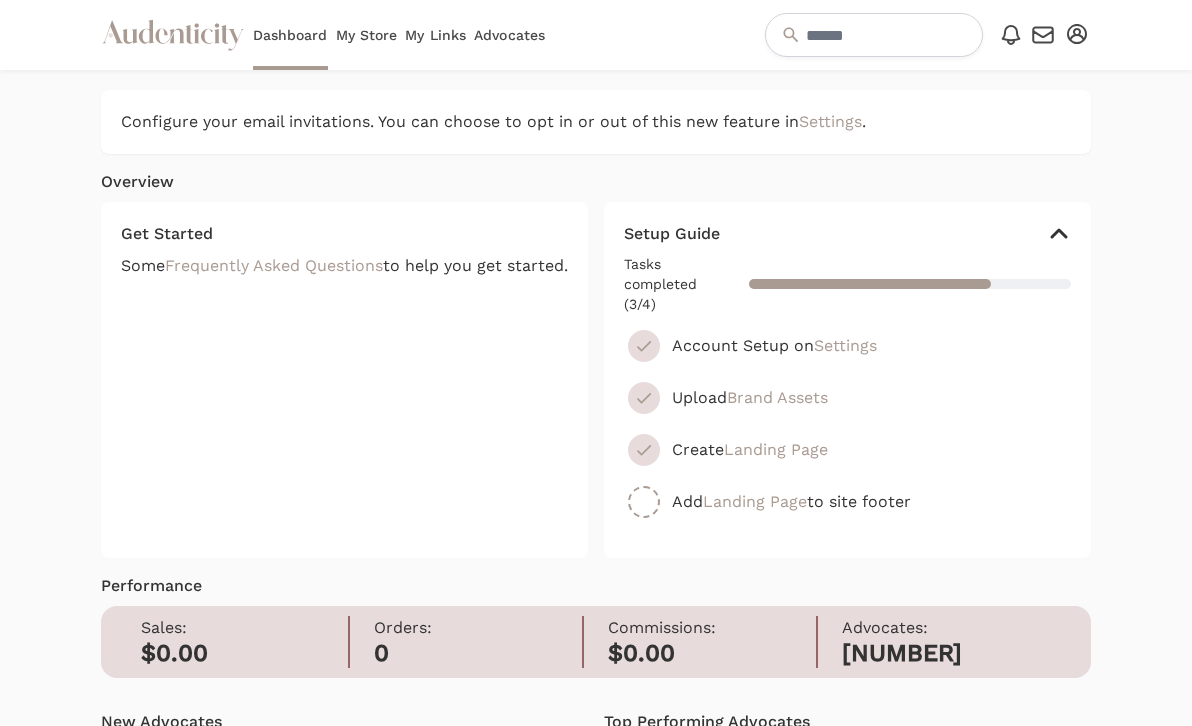 click on "My Store" at bounding box center [367, 35] 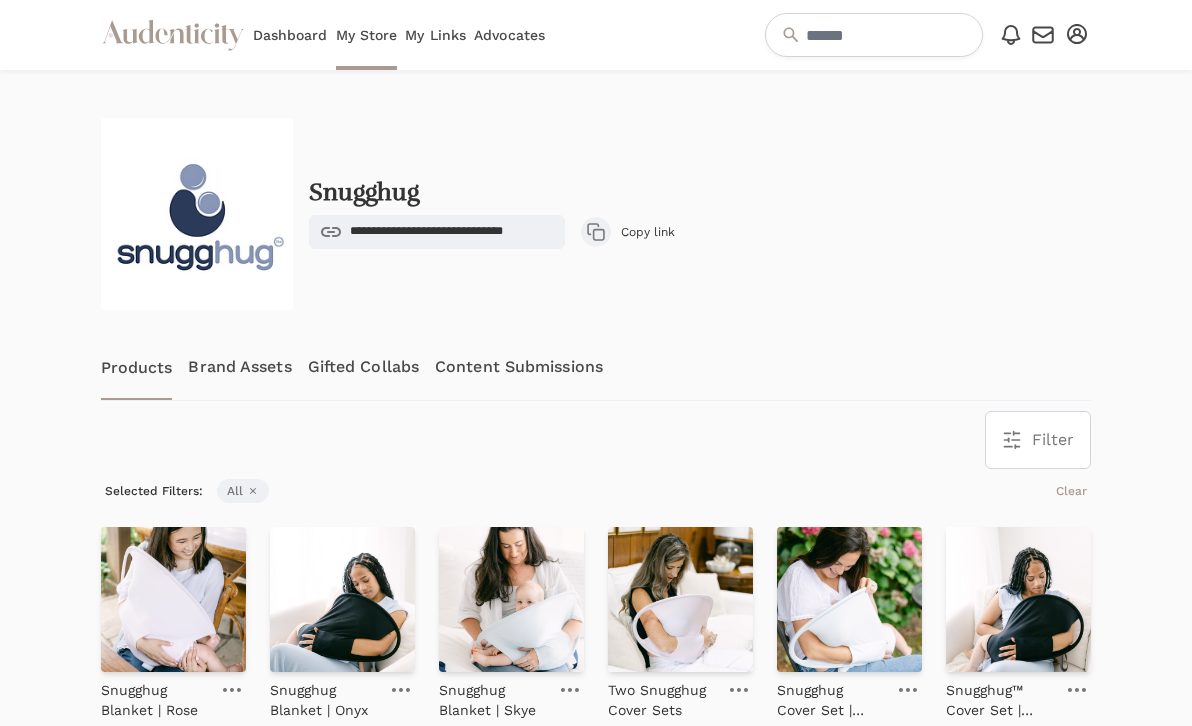 click on "My Links" at bounding box center [435, 35] 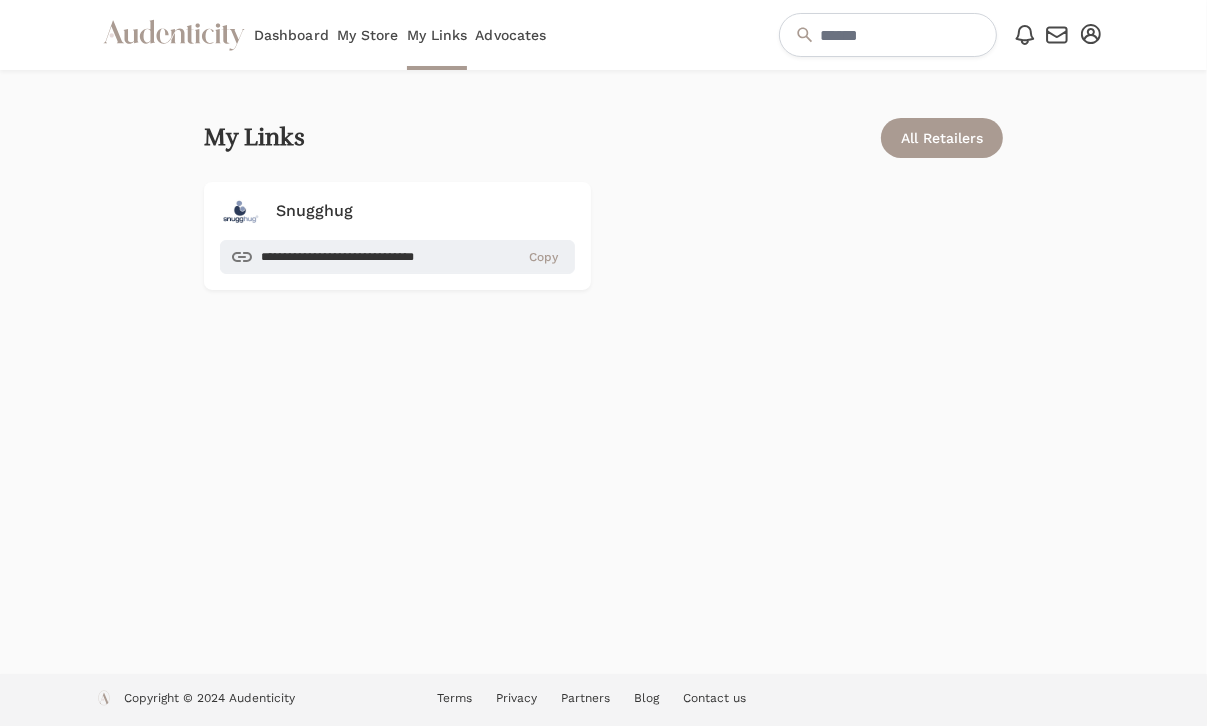 click on "Advocates" at bounding box center [510, 35] 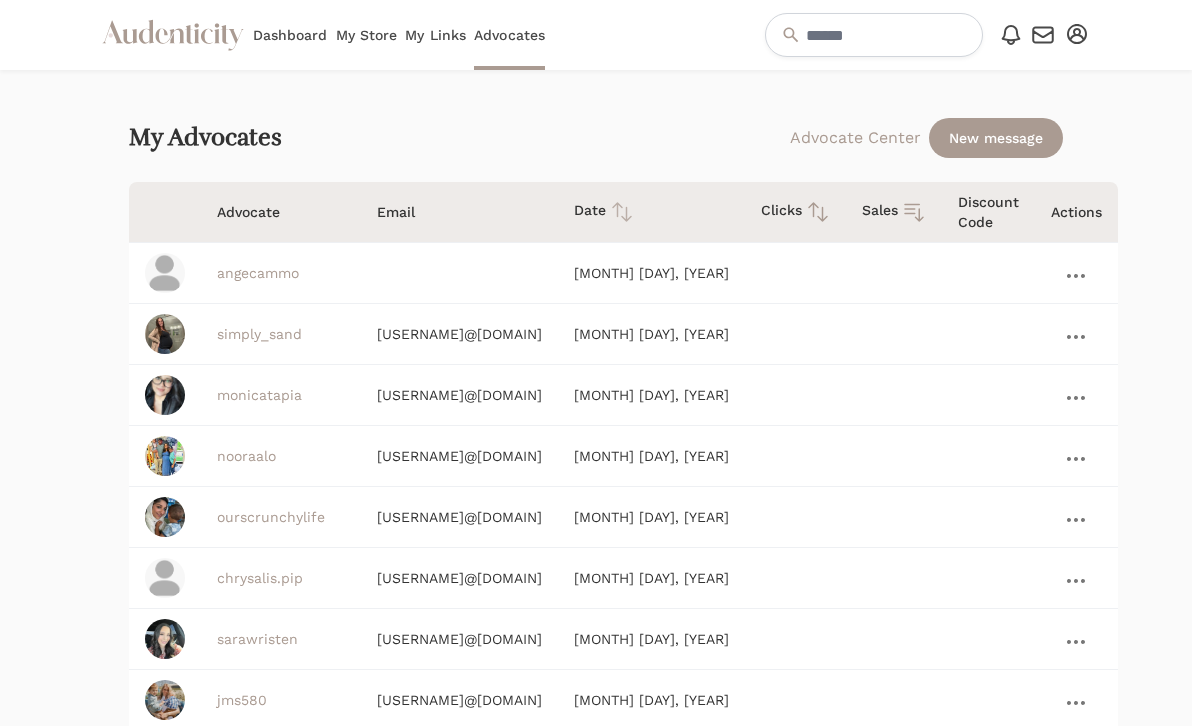 click at bounding box center (622, 212) 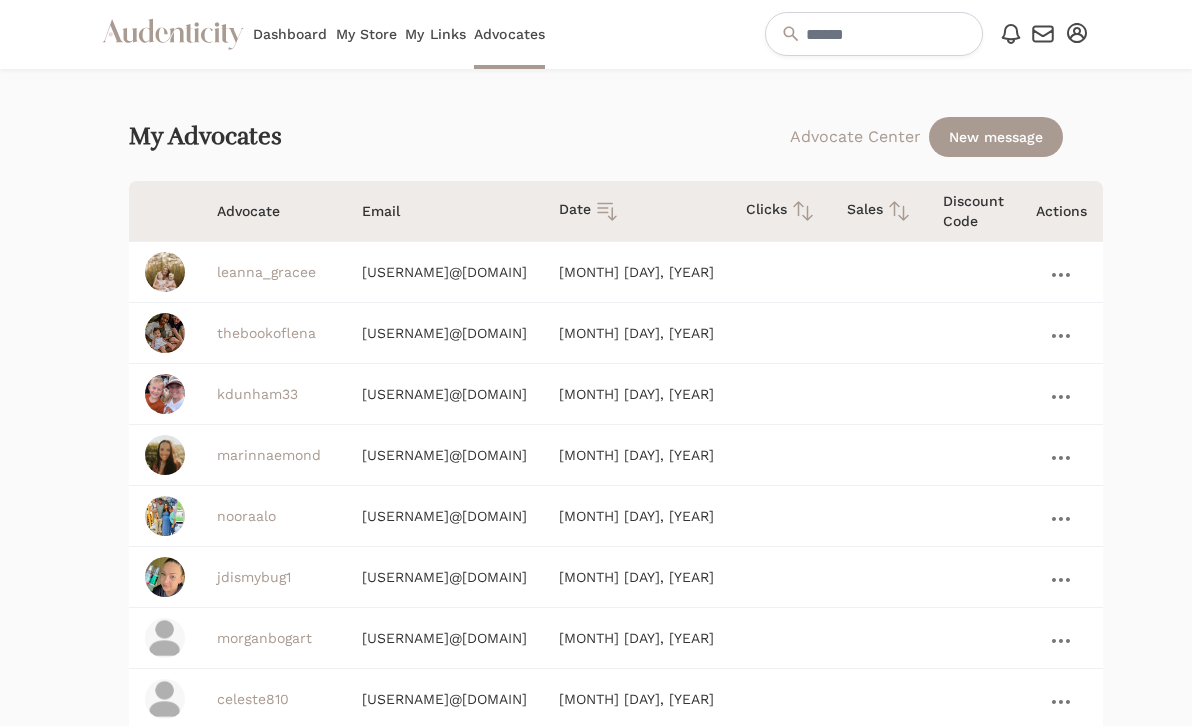 scroll, scrollTop: 0, scrollLeft: 0, axis: both 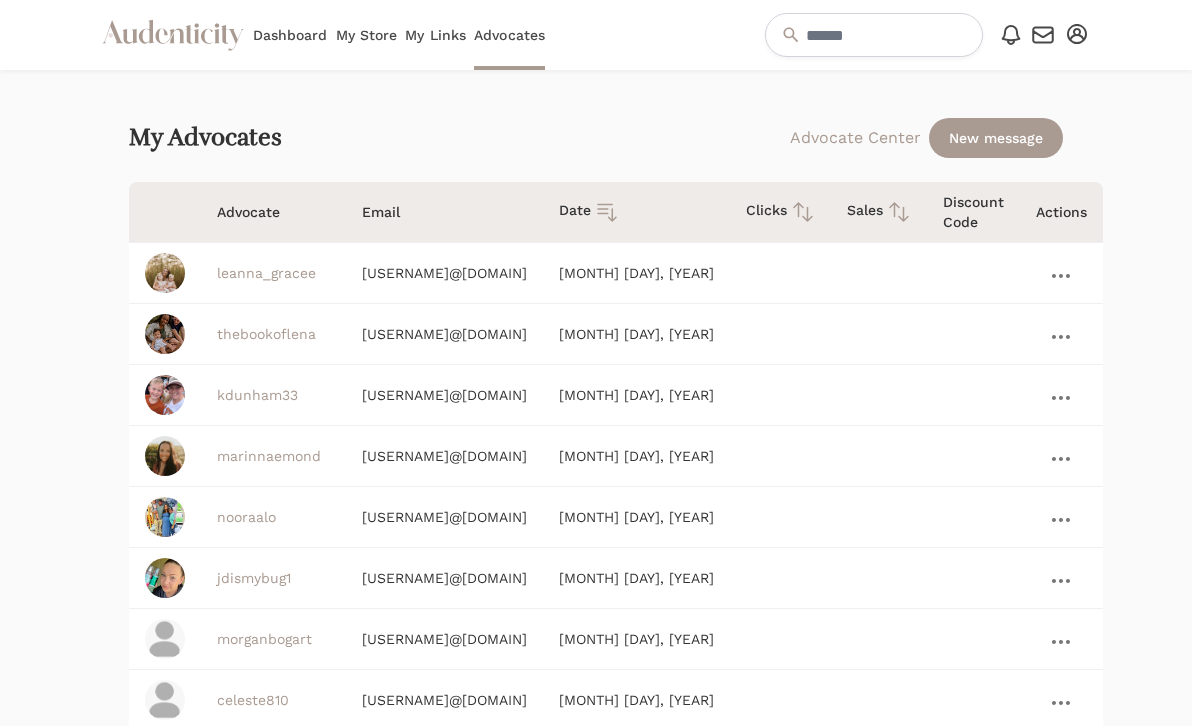 click on "jdismybug1" at bounding box center (254, 578) 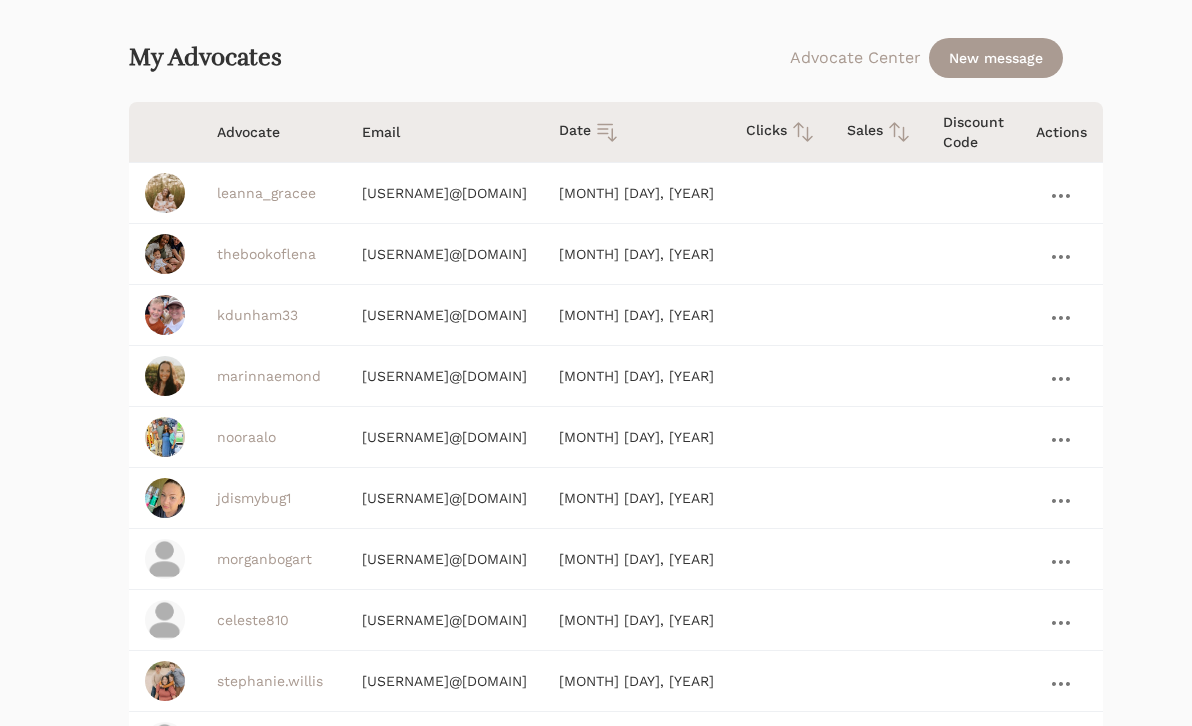 scroll, scrollTop: 84, scrollLeft: 0, axis: vertical 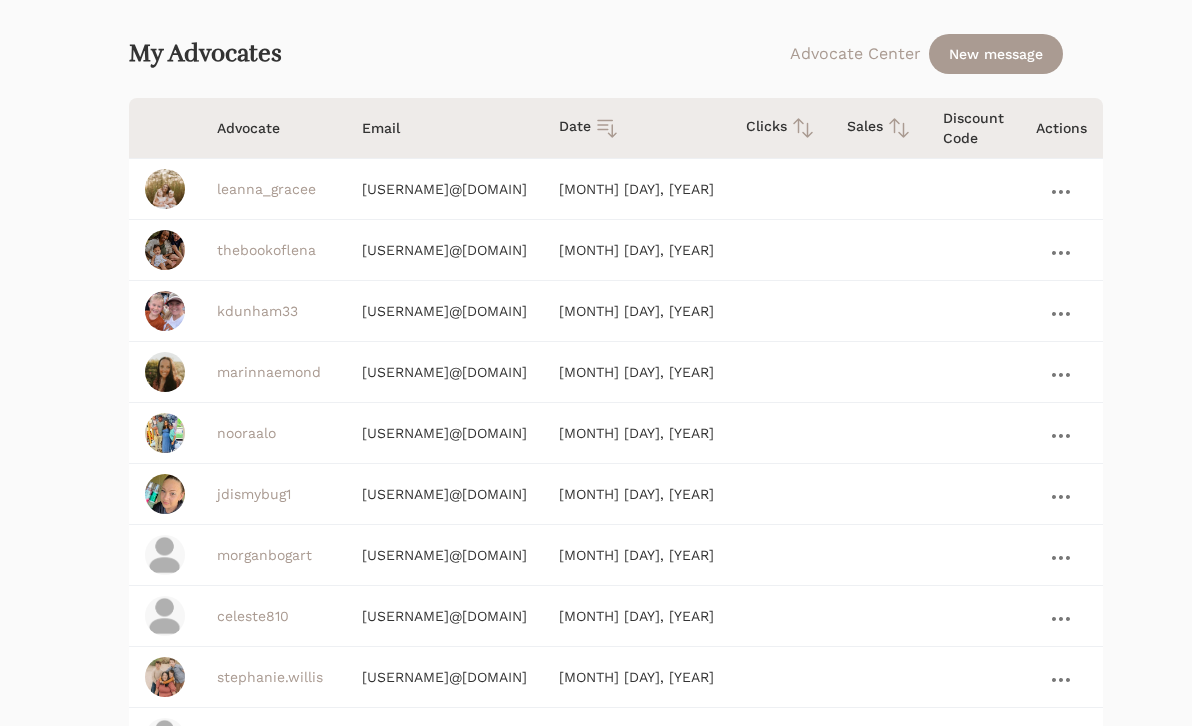 click on "thebookoflena" at bounding box center [266, 250] 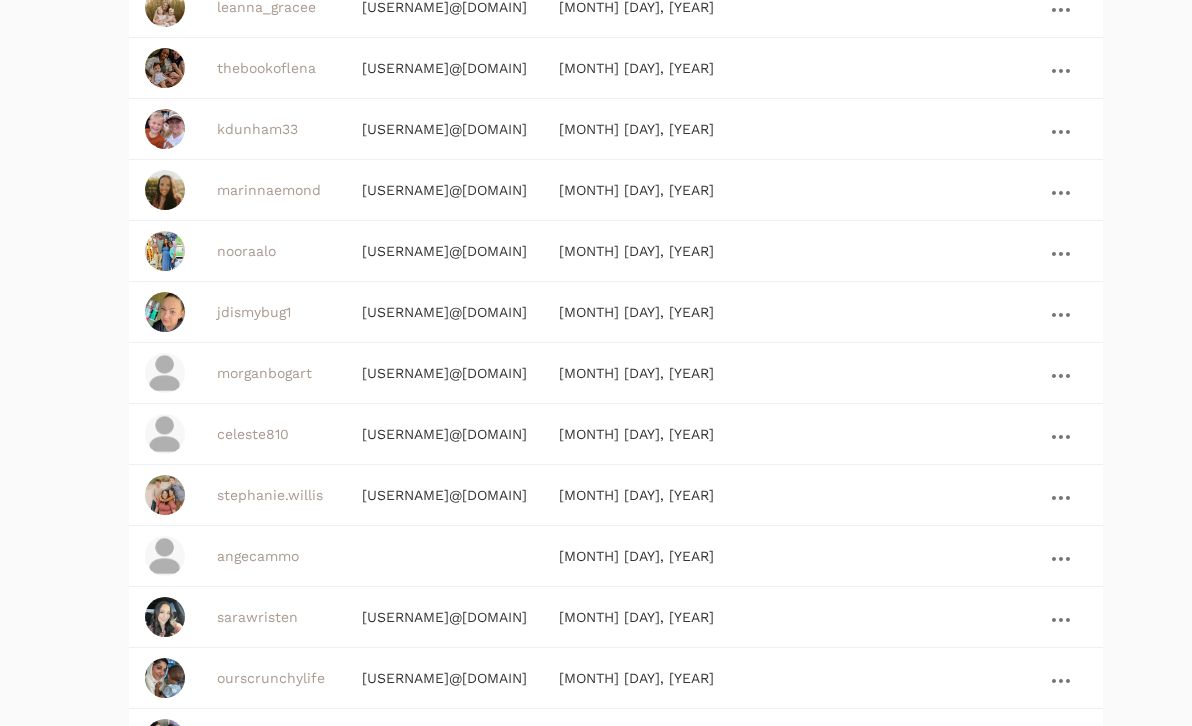 scroll, scrollTop: 244, scrollLeft: 0, axis: vertical 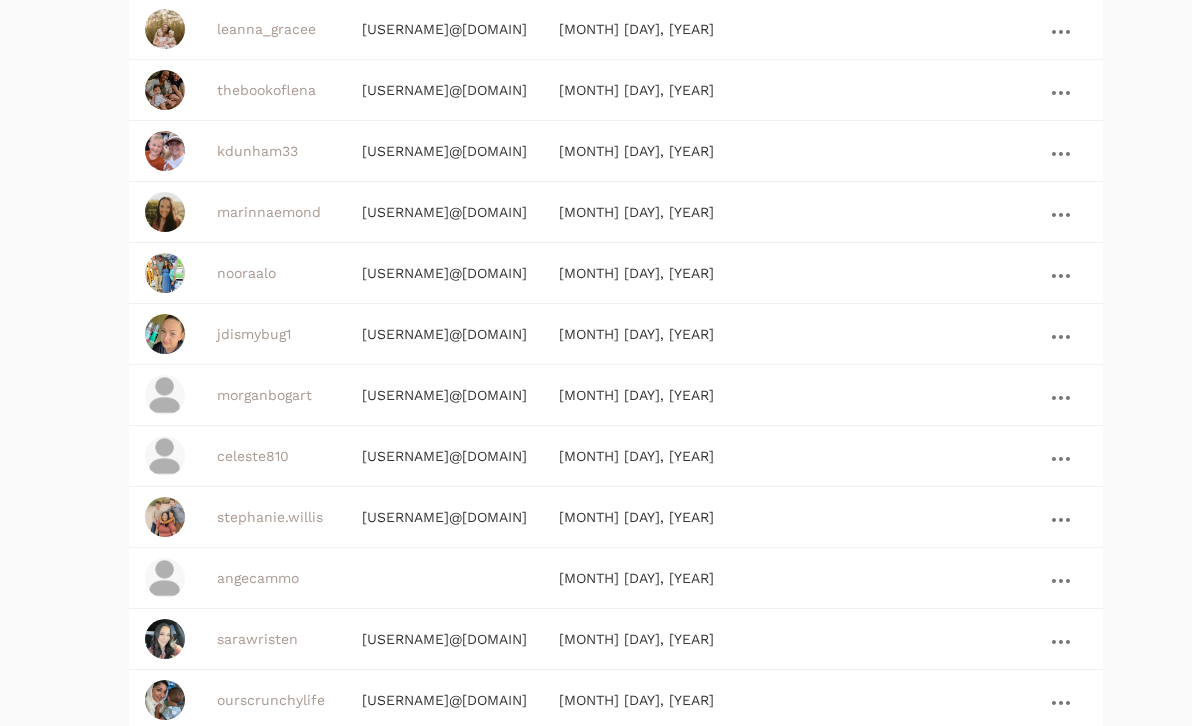 click on "marinnaemond" at bounding box center (269, 212) 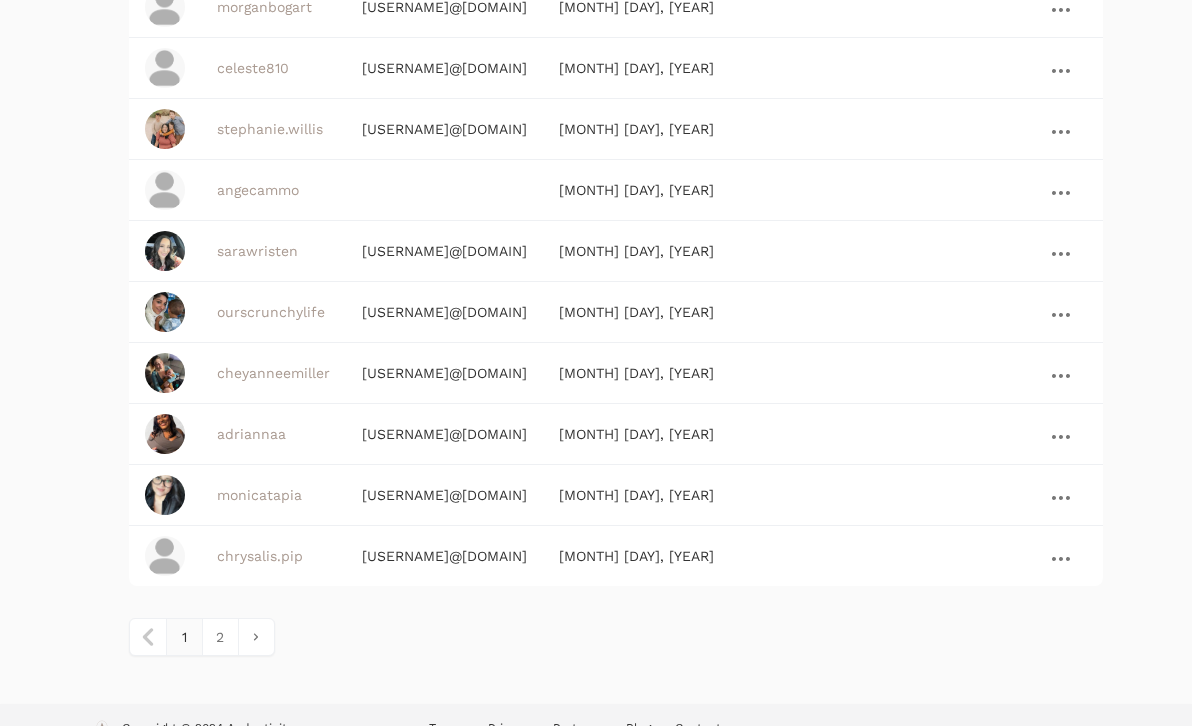 scroll, scrollTop: 659, scrollLeft: 0, axis: vertical 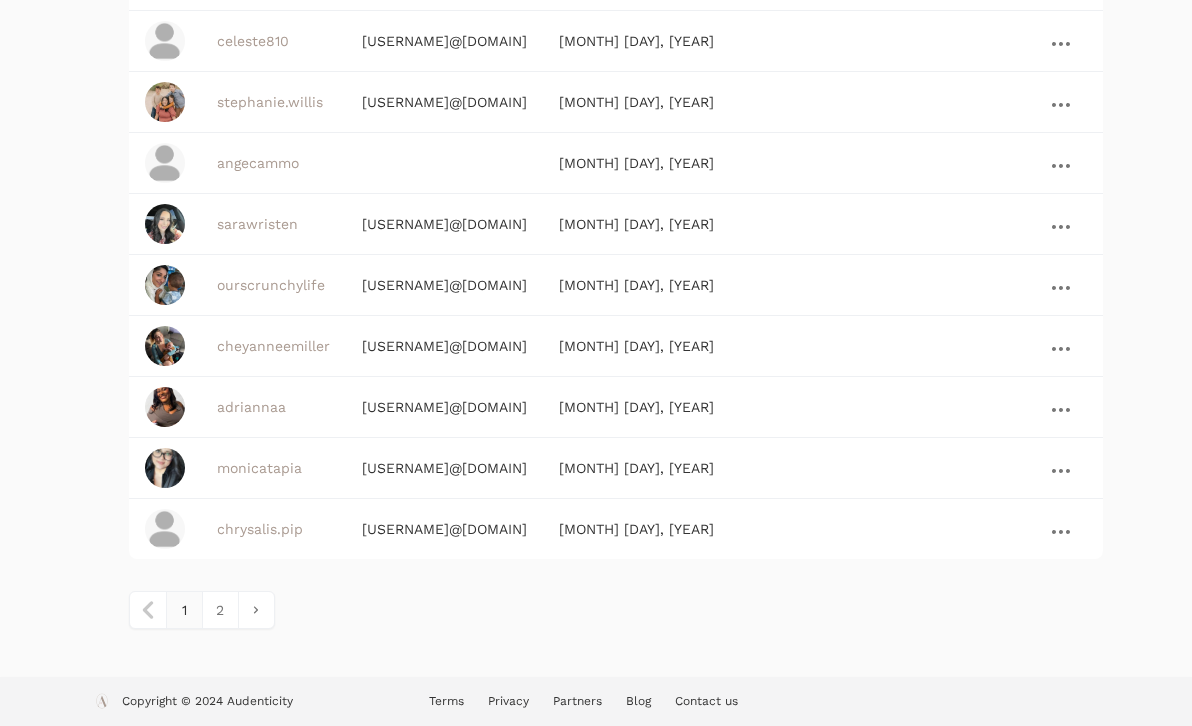 click on "sarawristen" at bounding box center [257, 224] 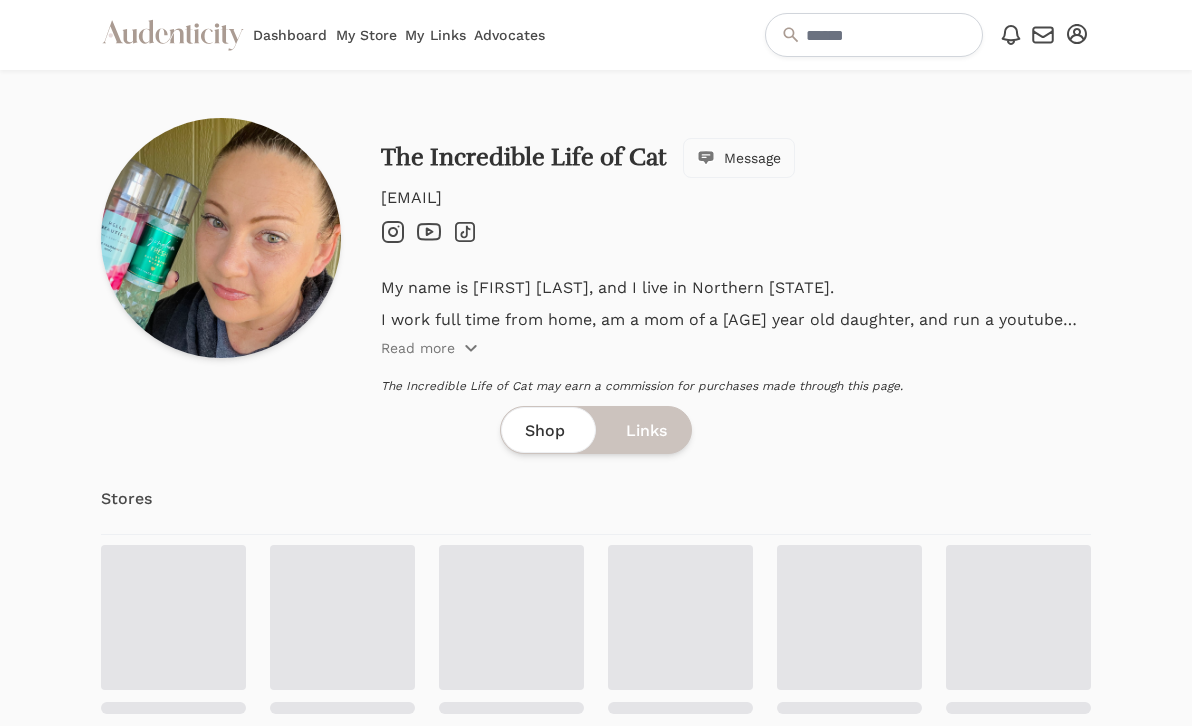 scroll, scrollTop: 0, scrollLeft: 0, axis: both 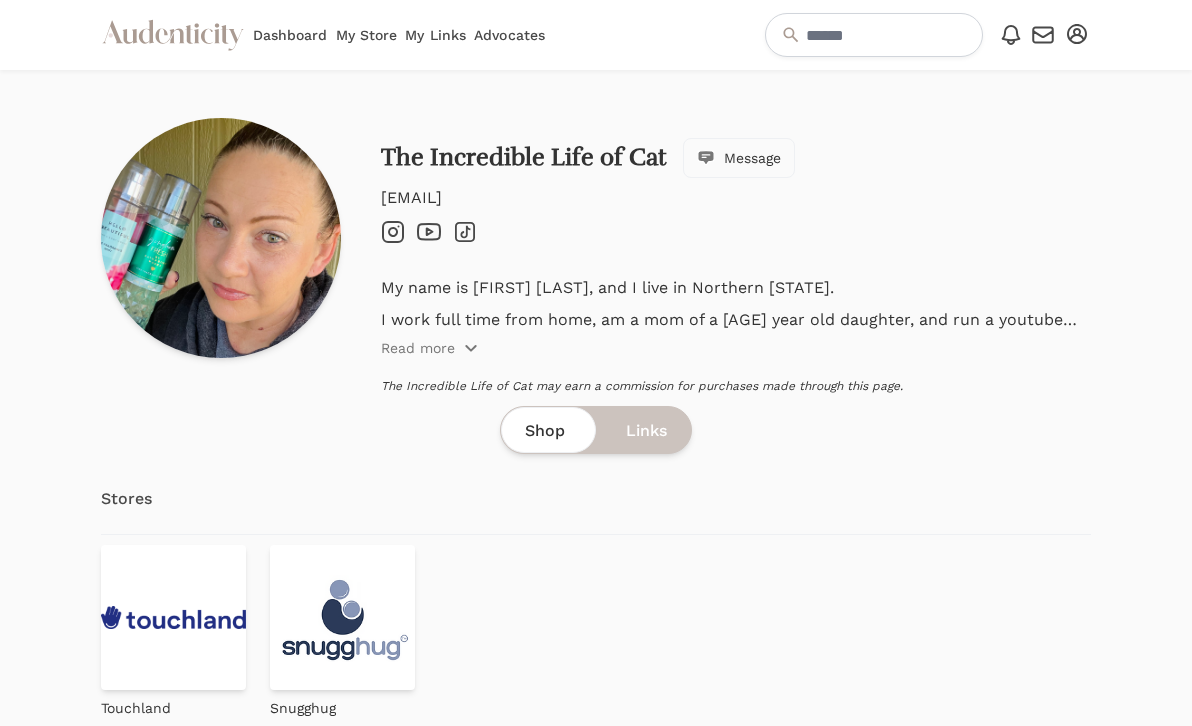click on "Instagram" at bounding box center (393, 232) 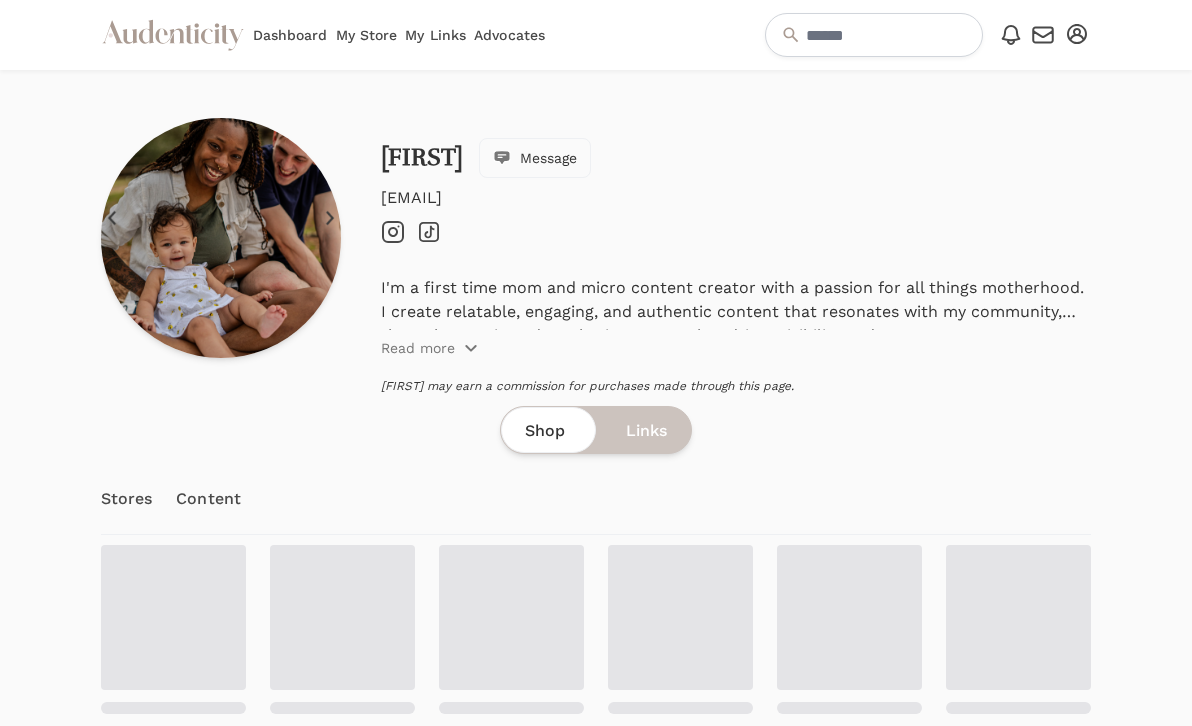 scroll, scrollTop: 0, scrollLeft: 0, axis: both 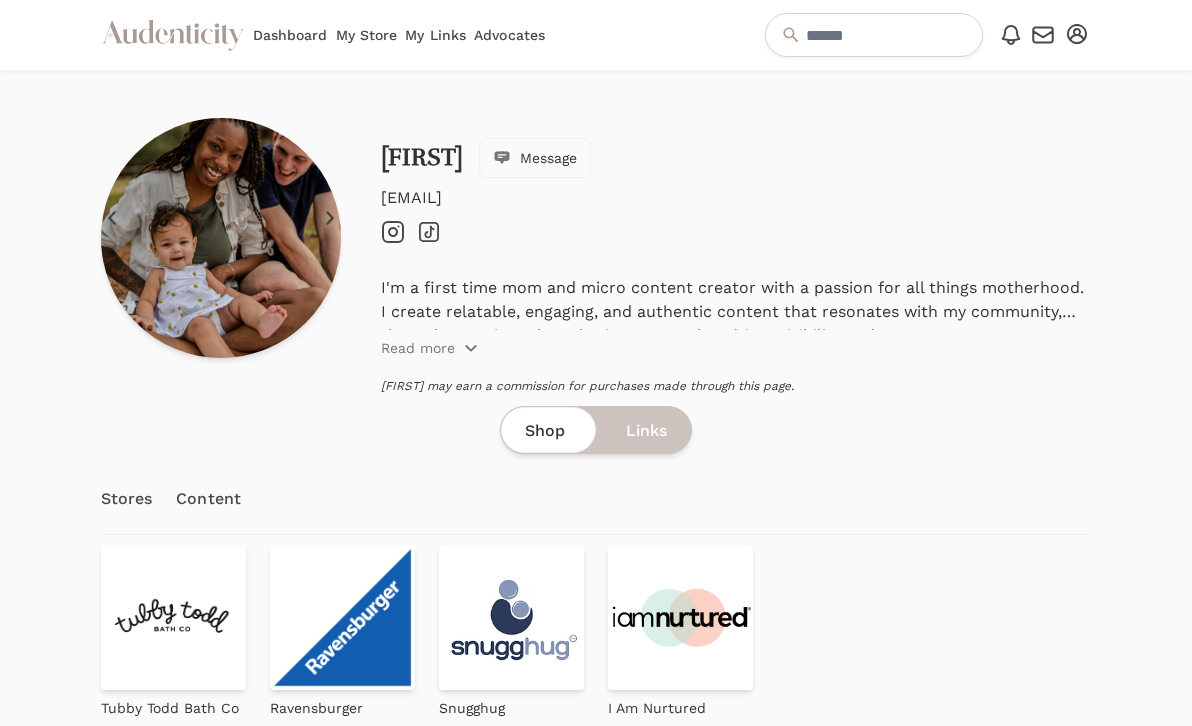 click at bounding box center [393, 232] 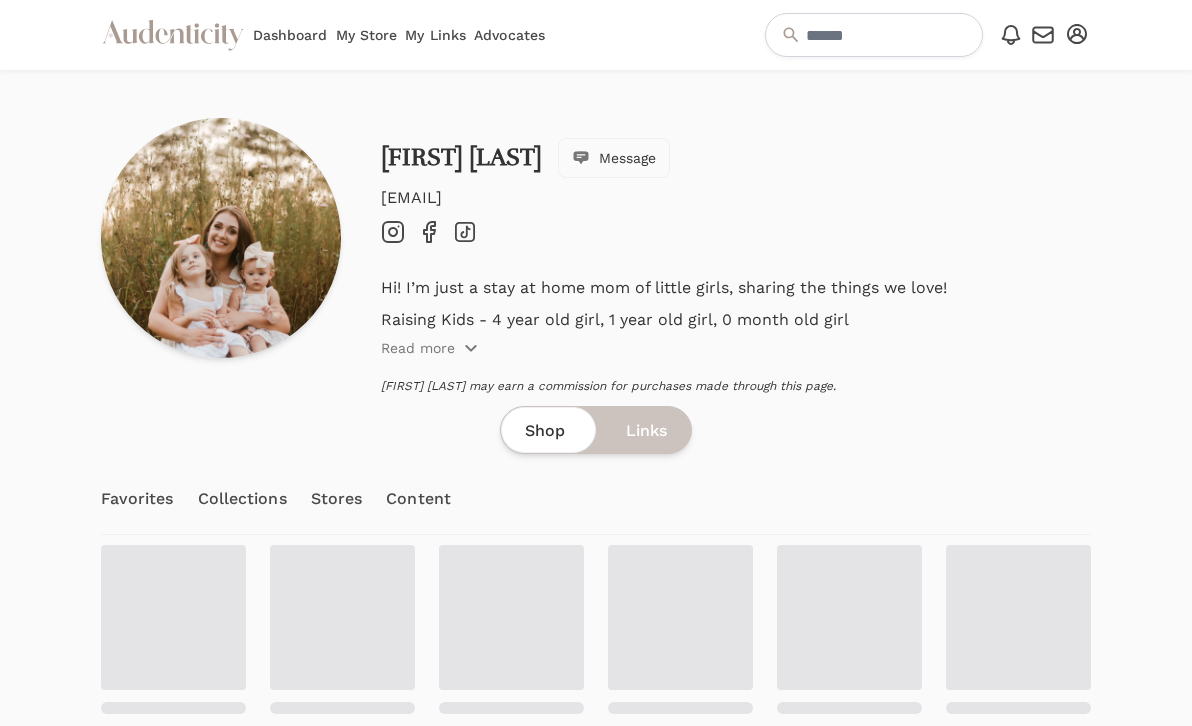 scroll, scrollTop: 0, scrollLeft: 0, axis: both 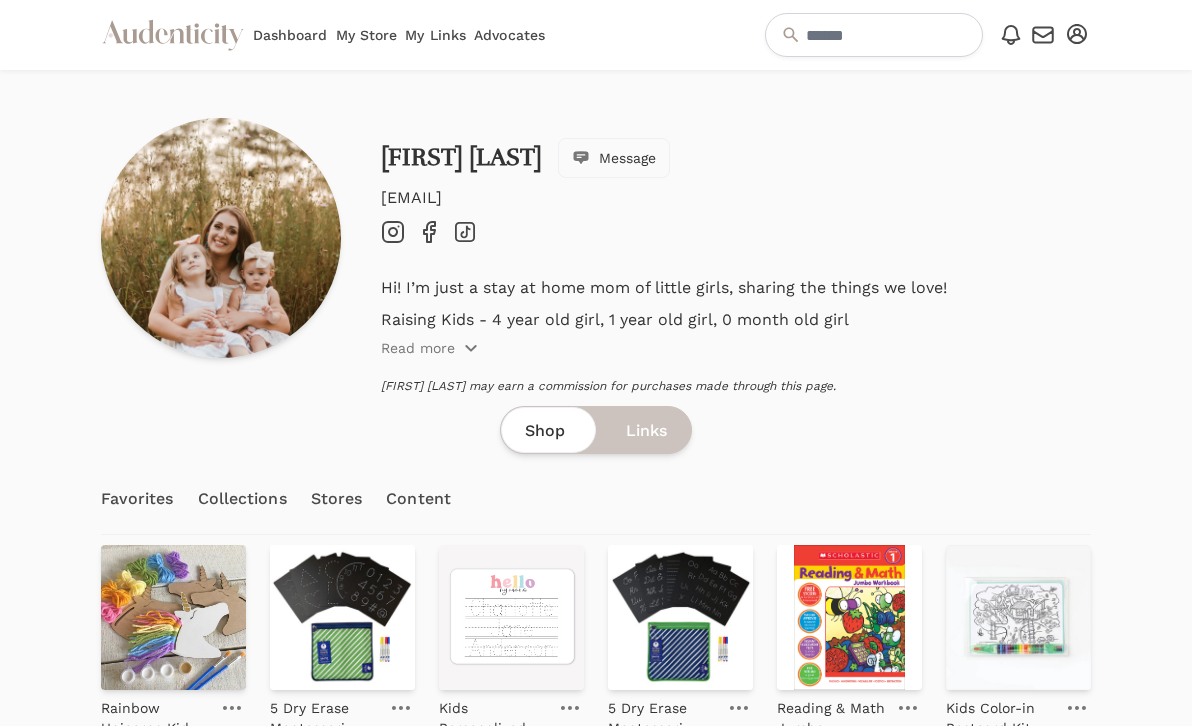 click on "Instagram" at bounding box center [393, 232] 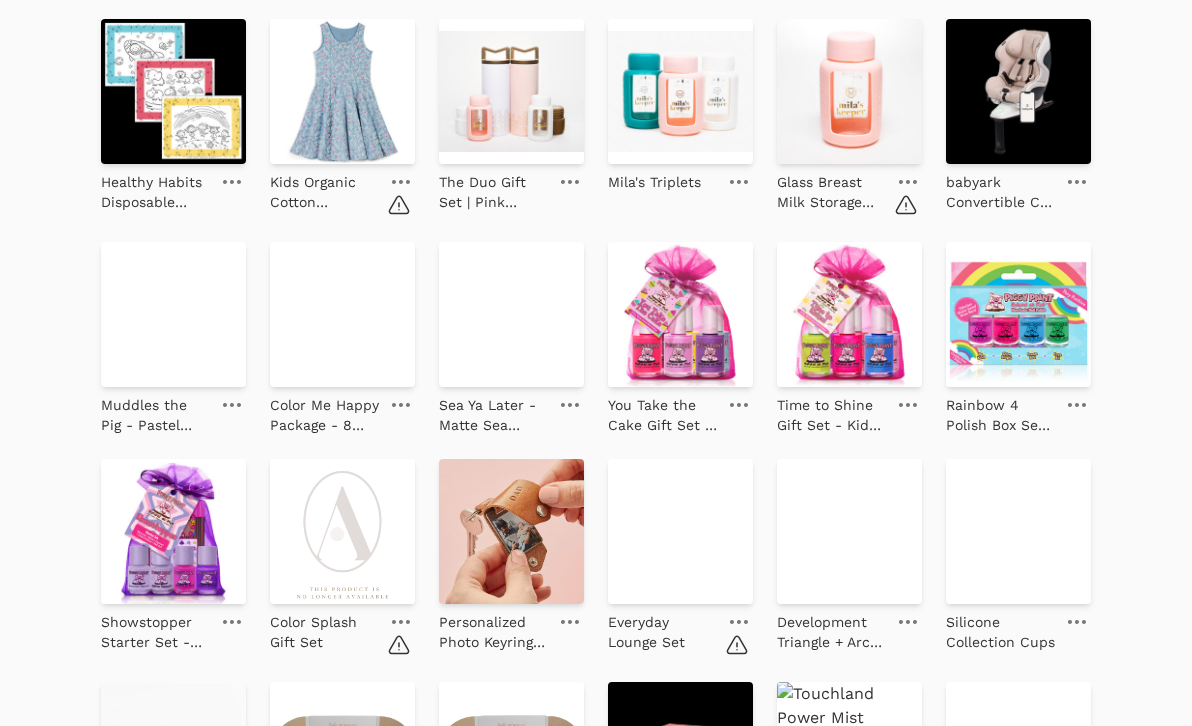 scroll, scrollTop: 9791, scrollLeft: 0, axis: vertical 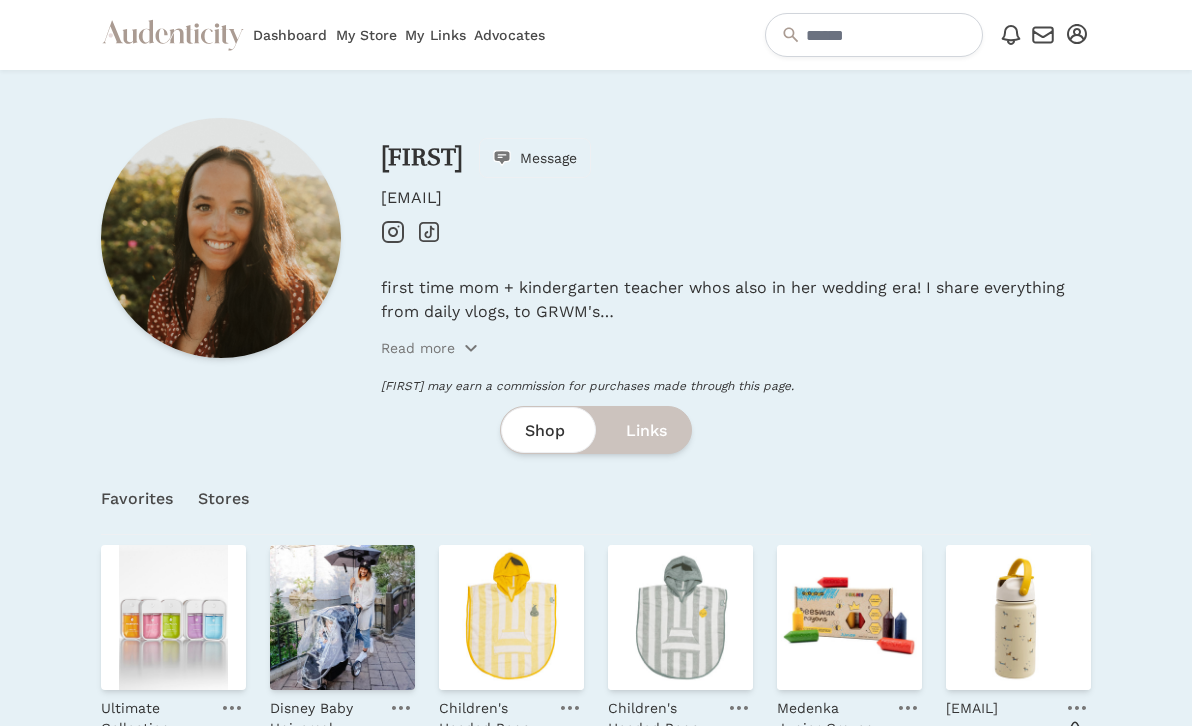 click on "Instagram" at bounding box center [393, 232] 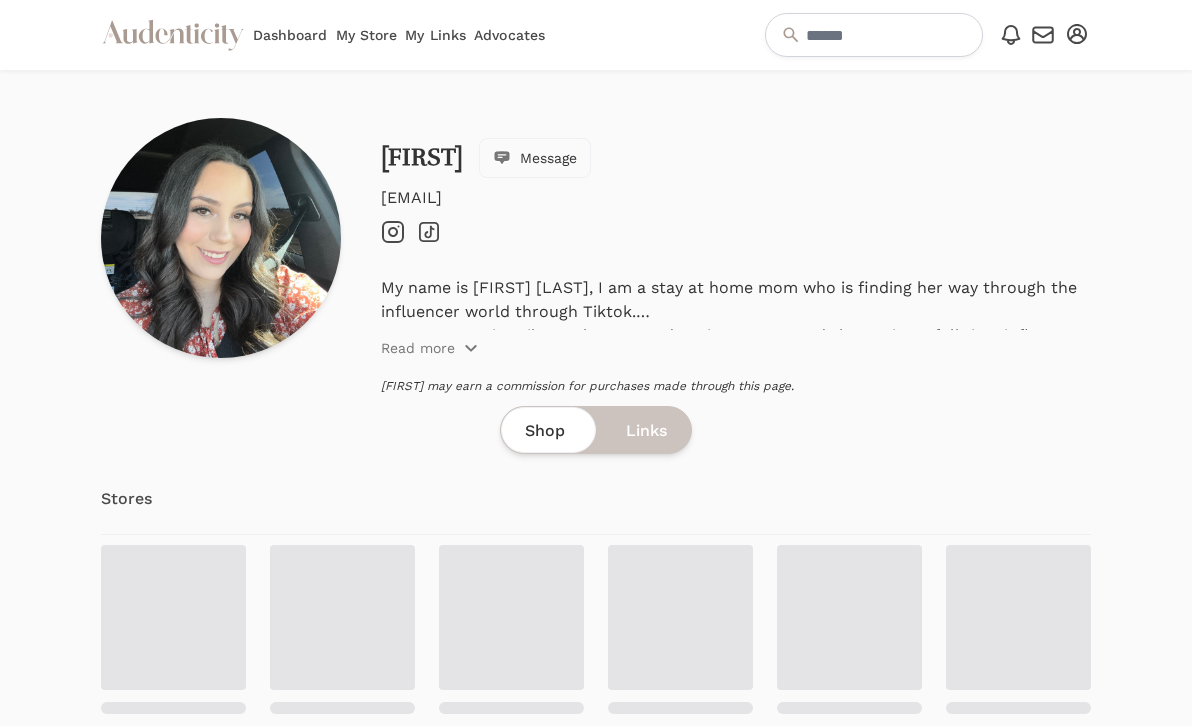 scroll, scrollTop: 0, scrollLeft: 0, axis: both 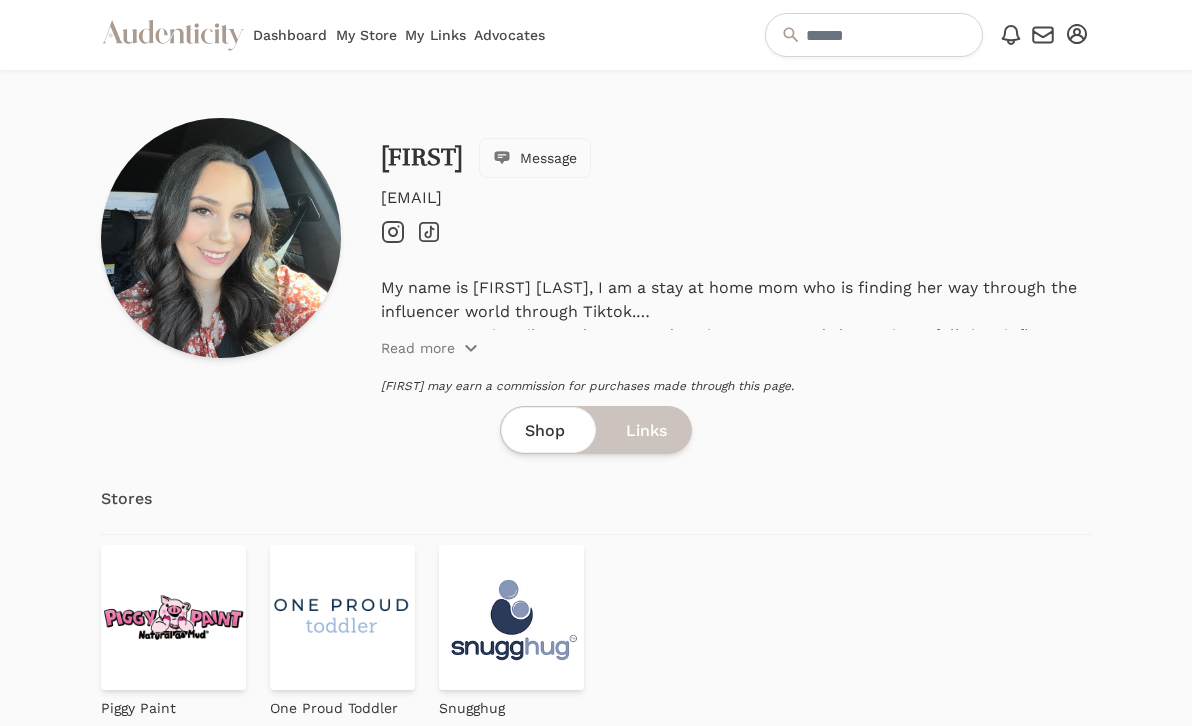 click on "Instagram" at bounding box center [393, 232] 